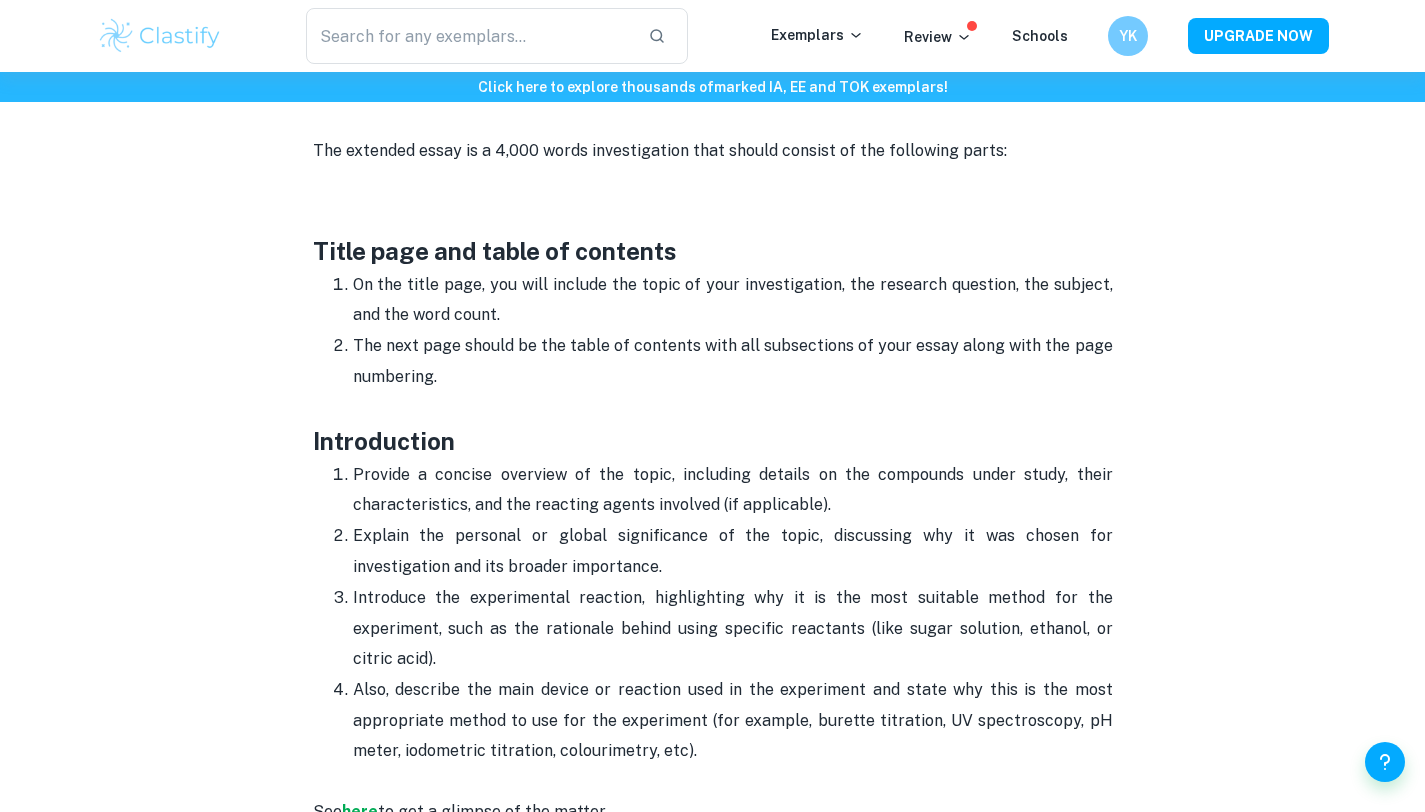 scroll, scrollTop: 937, scrollLeft: 0, axis: vertical 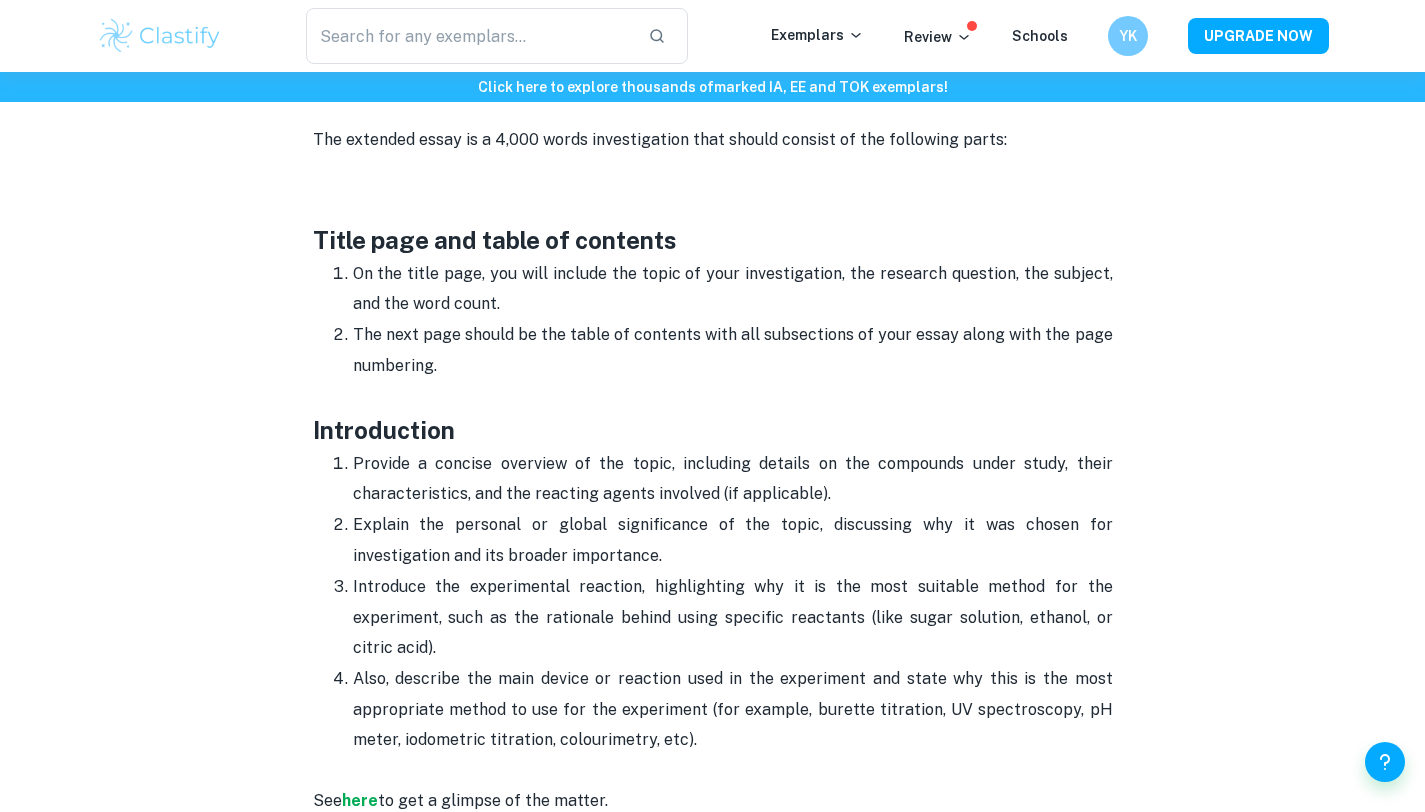 click on "On the title page, you will include the topic of your investigation, the research question, the subject, and the word count." at bounding box center [733, 289] 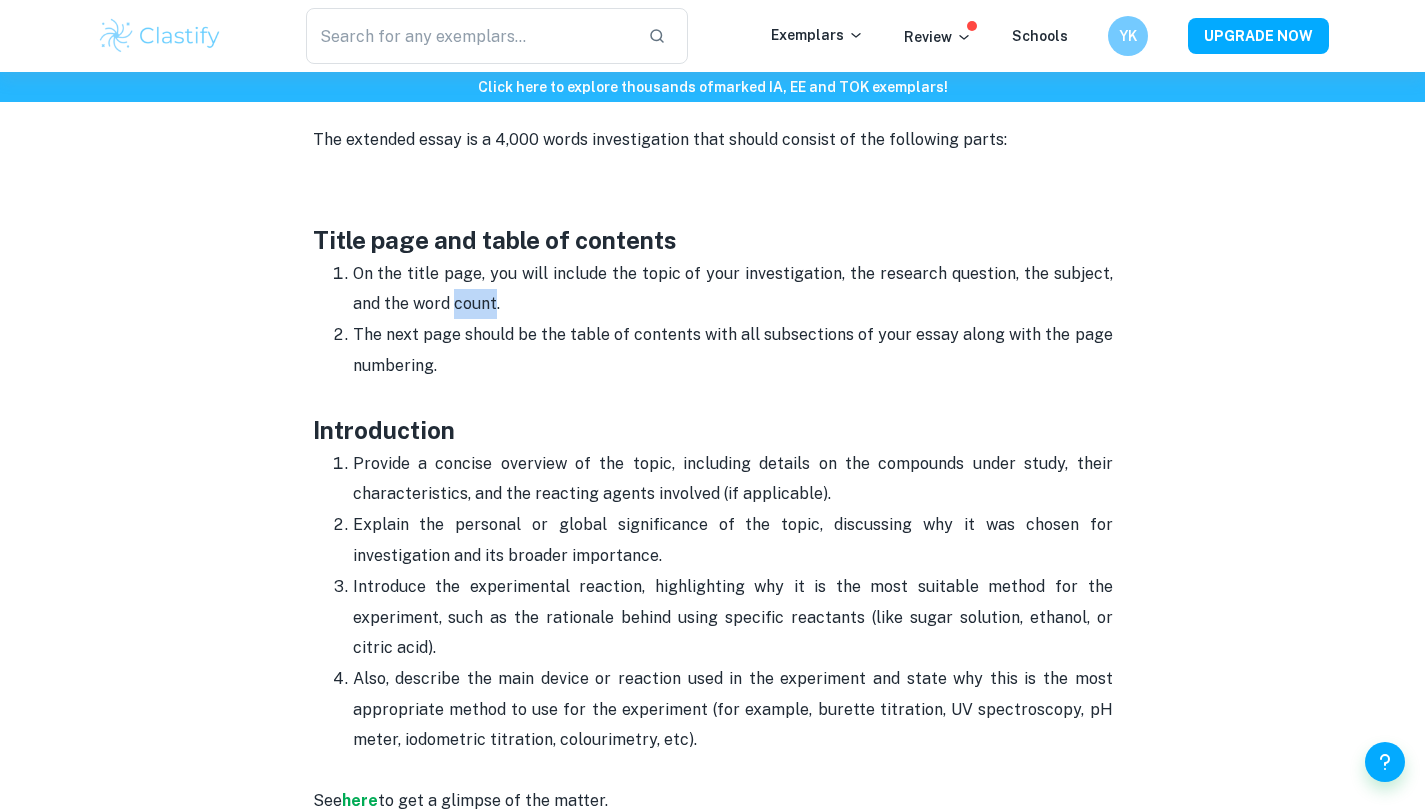 click on "On the title page, you will include the topic of your investigation, the research question, the subject, and the word count." at bounding box center (733, 289) 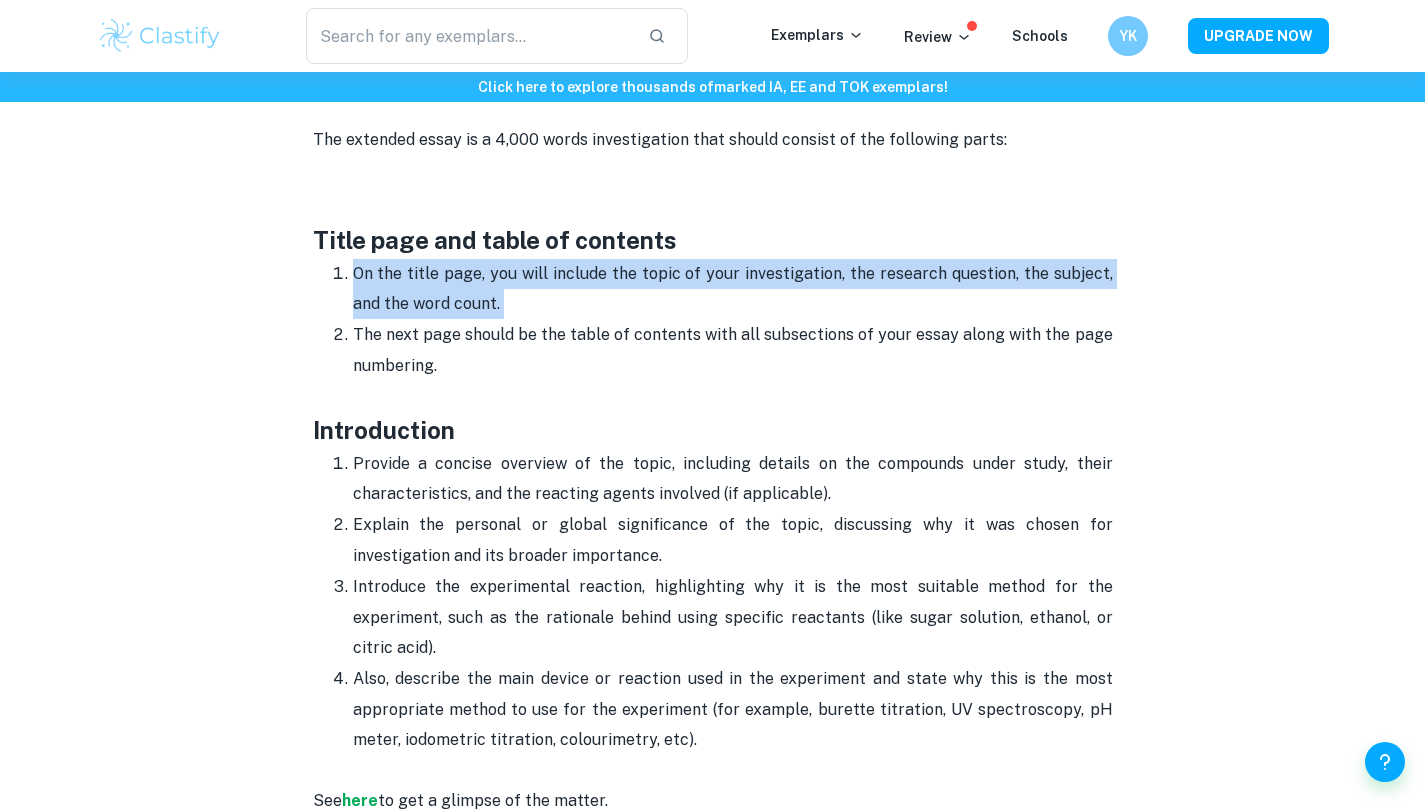 click on "On the title page, you will include the topic of your investigation, the research question, the subject, and the word count." at bounding box center (733, 289) 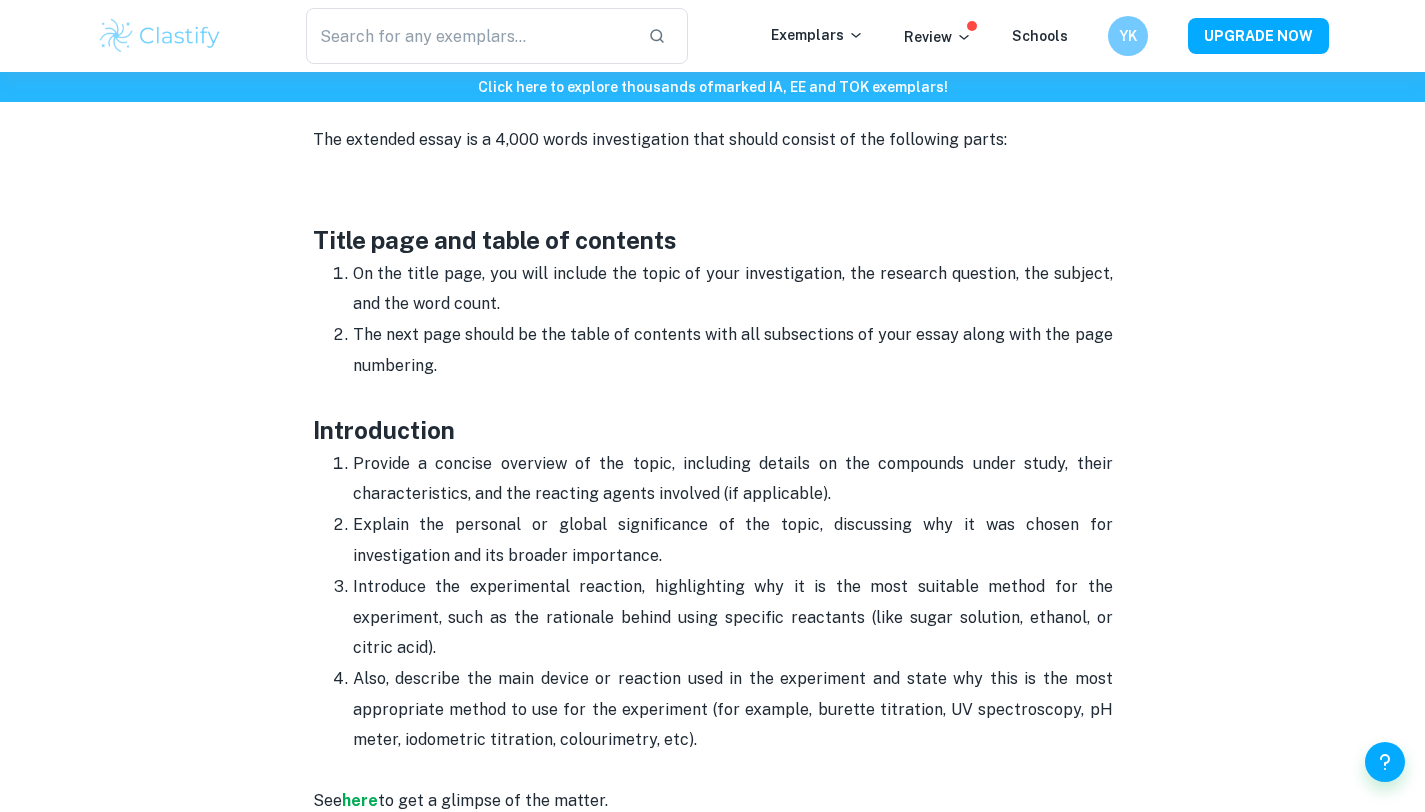 scroll, scrollTop: 1043, scrollLeft: 0, axis: vertical 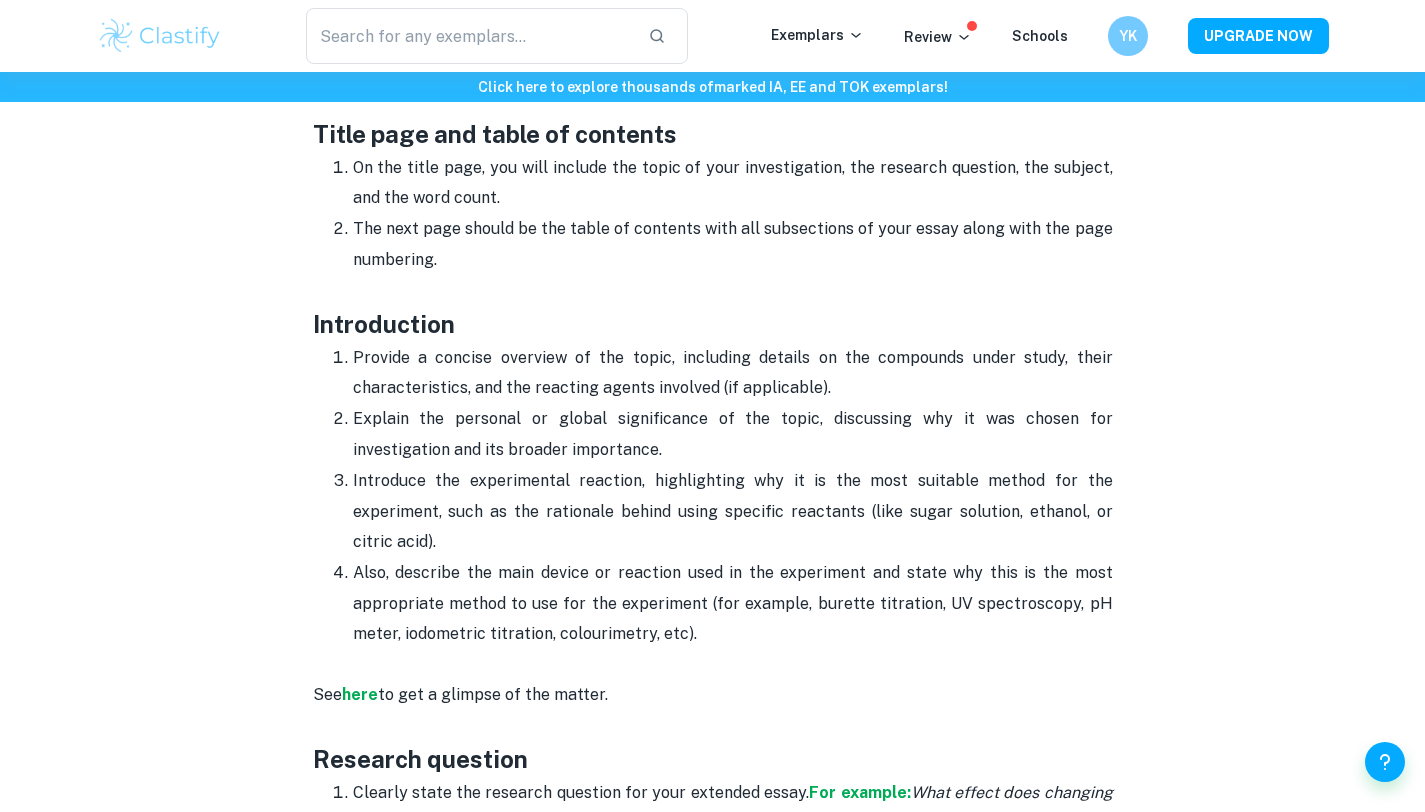 click on "The next page should be the table of contents with all subsections of your essay along with the page numbering." at bounding box center (733, 259) 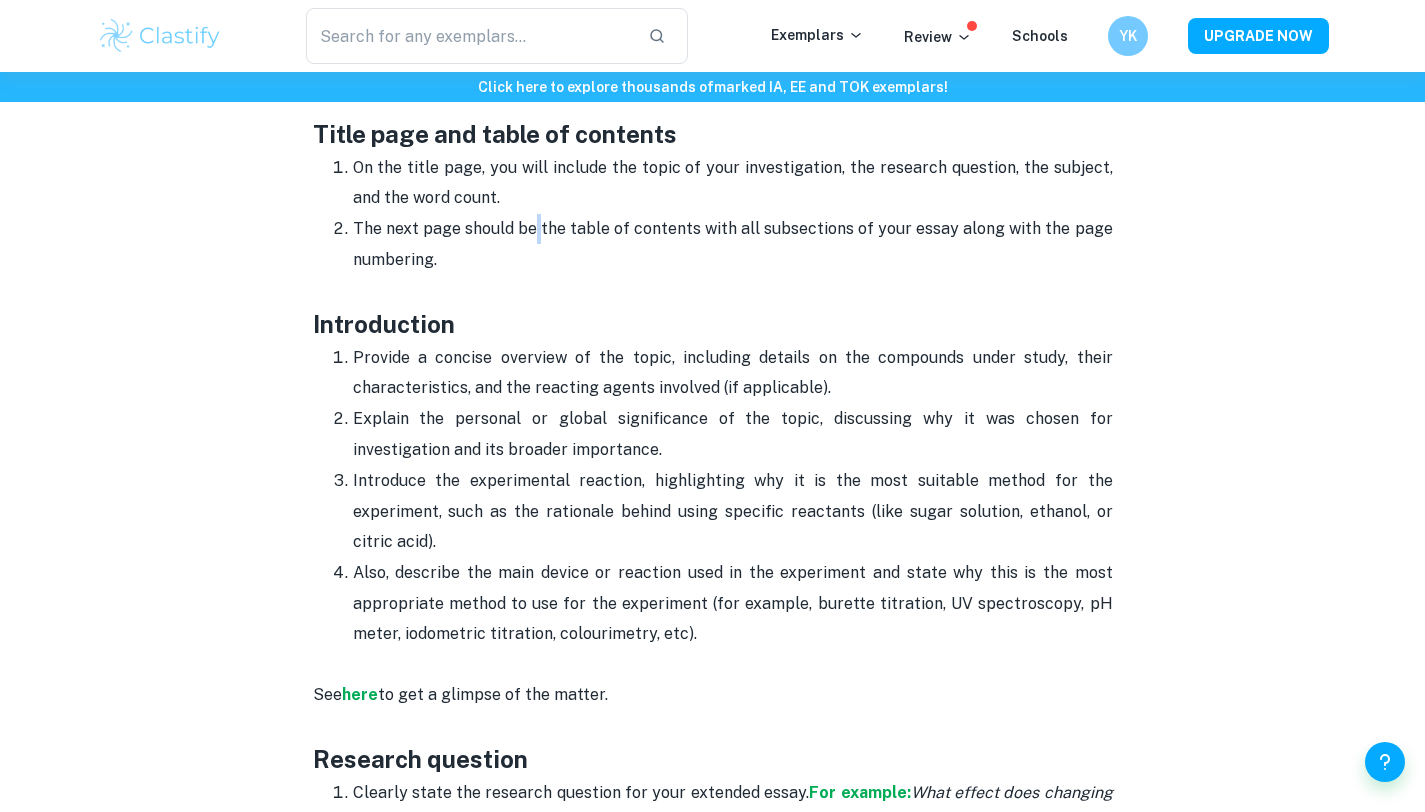 click on "The next page should be the table of contents with all subsections of your essay along with the page numbering." at bounding box center (733, 259) 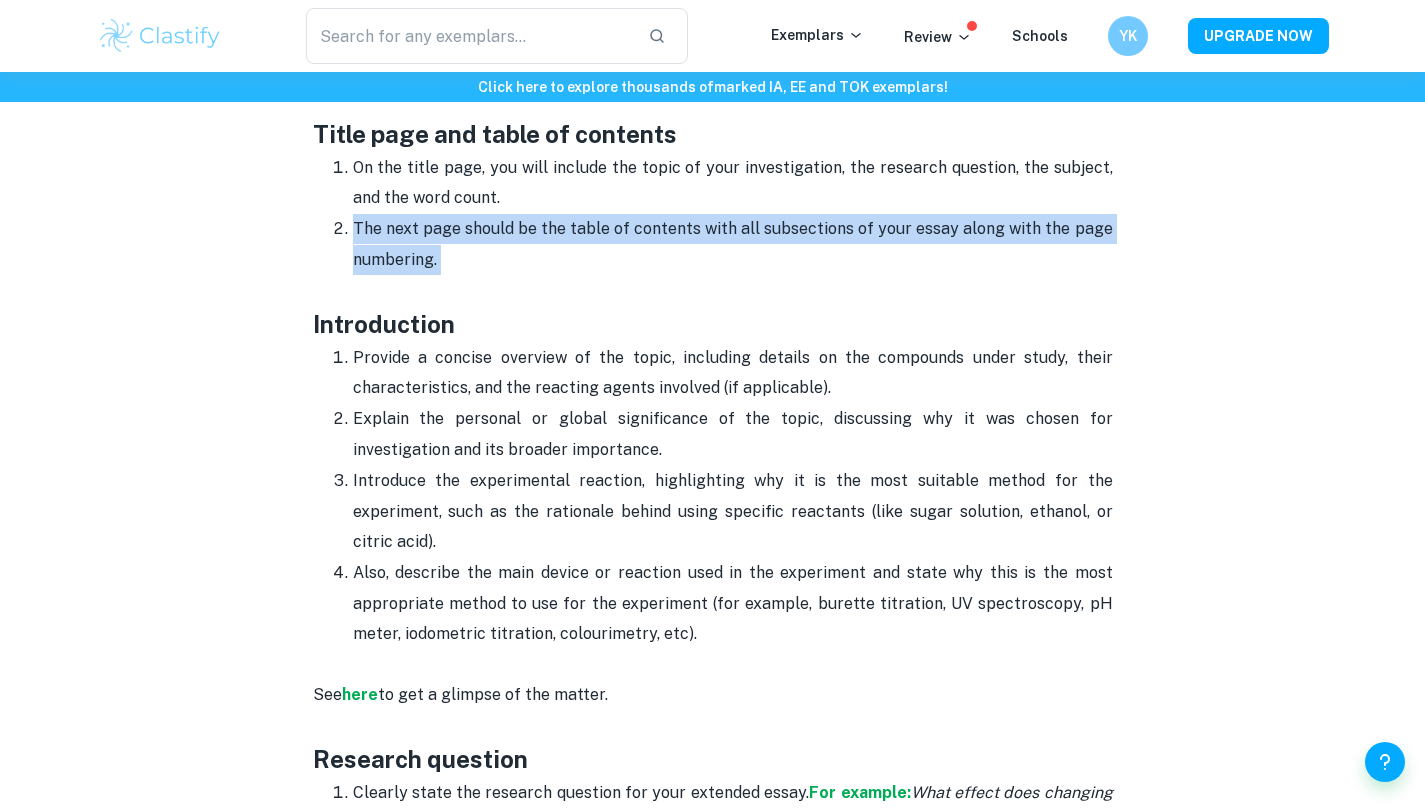 click on "The next page should be the table of contents with all subsections of your essay along with the page numbering." at bounding box center [733, 259] 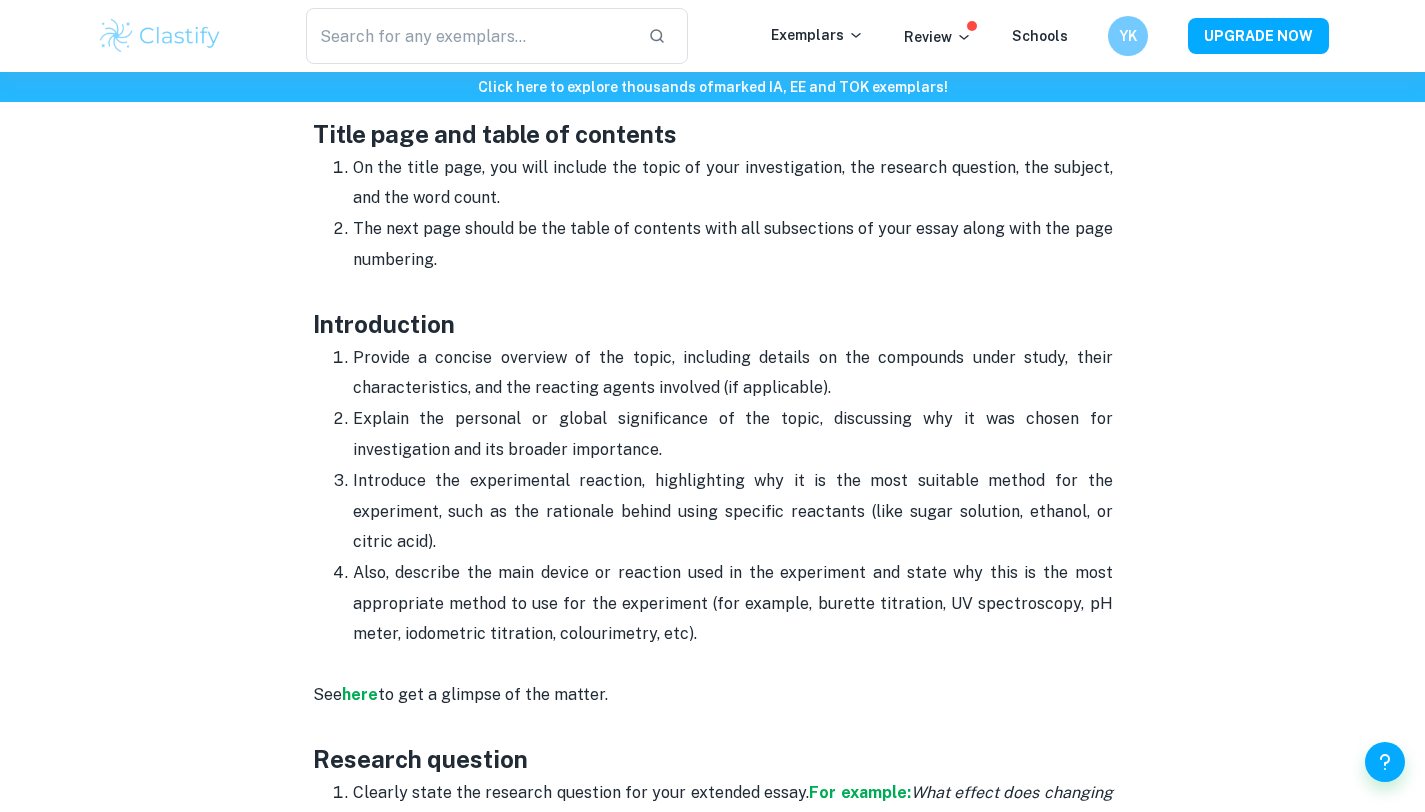 click on "The next page should be the table of contents with all subsections of your essay along with the page numbering." at bounding box center [733, 259] 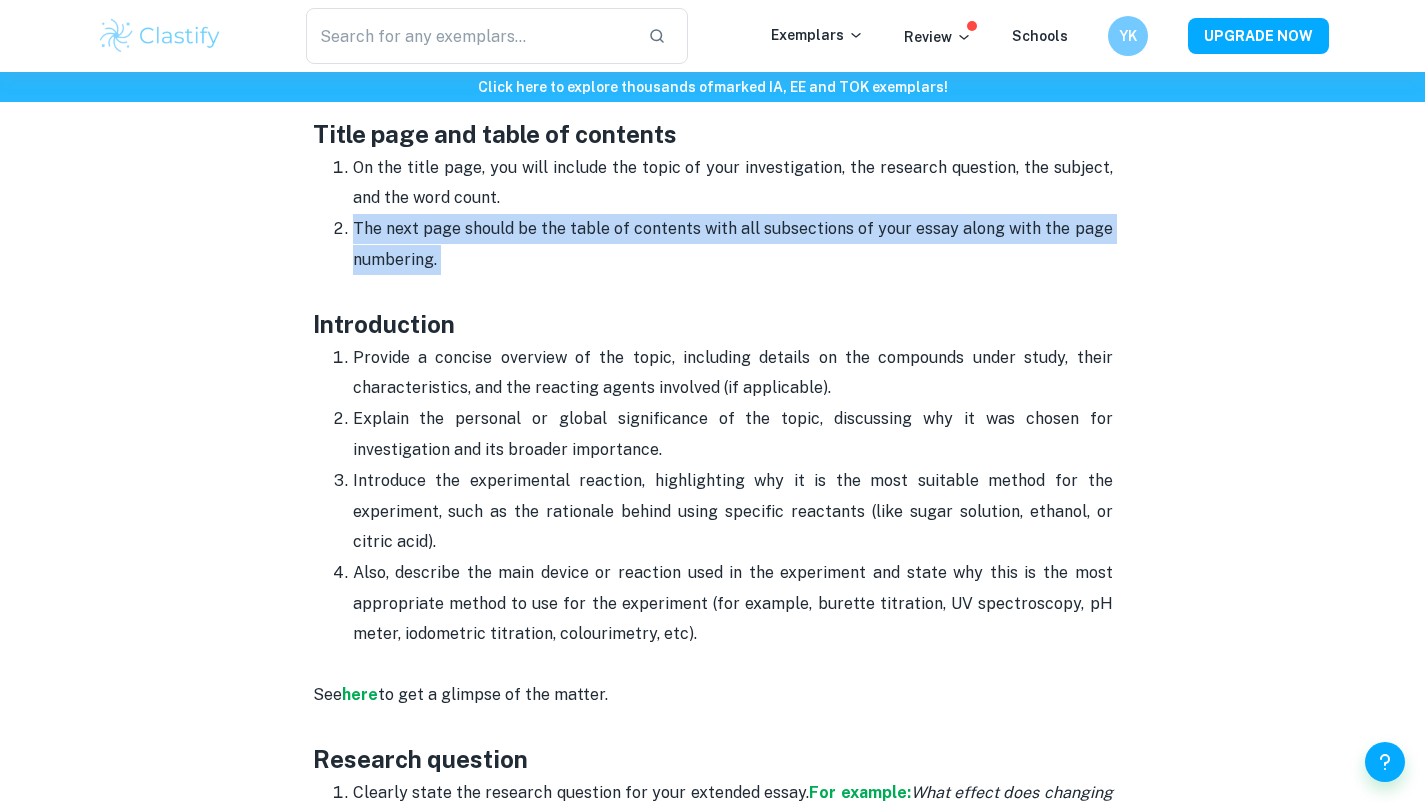 click on "The next page should be the table of contents with all subsections of your essay along with the page numbering." at bounding box center [733, 259] 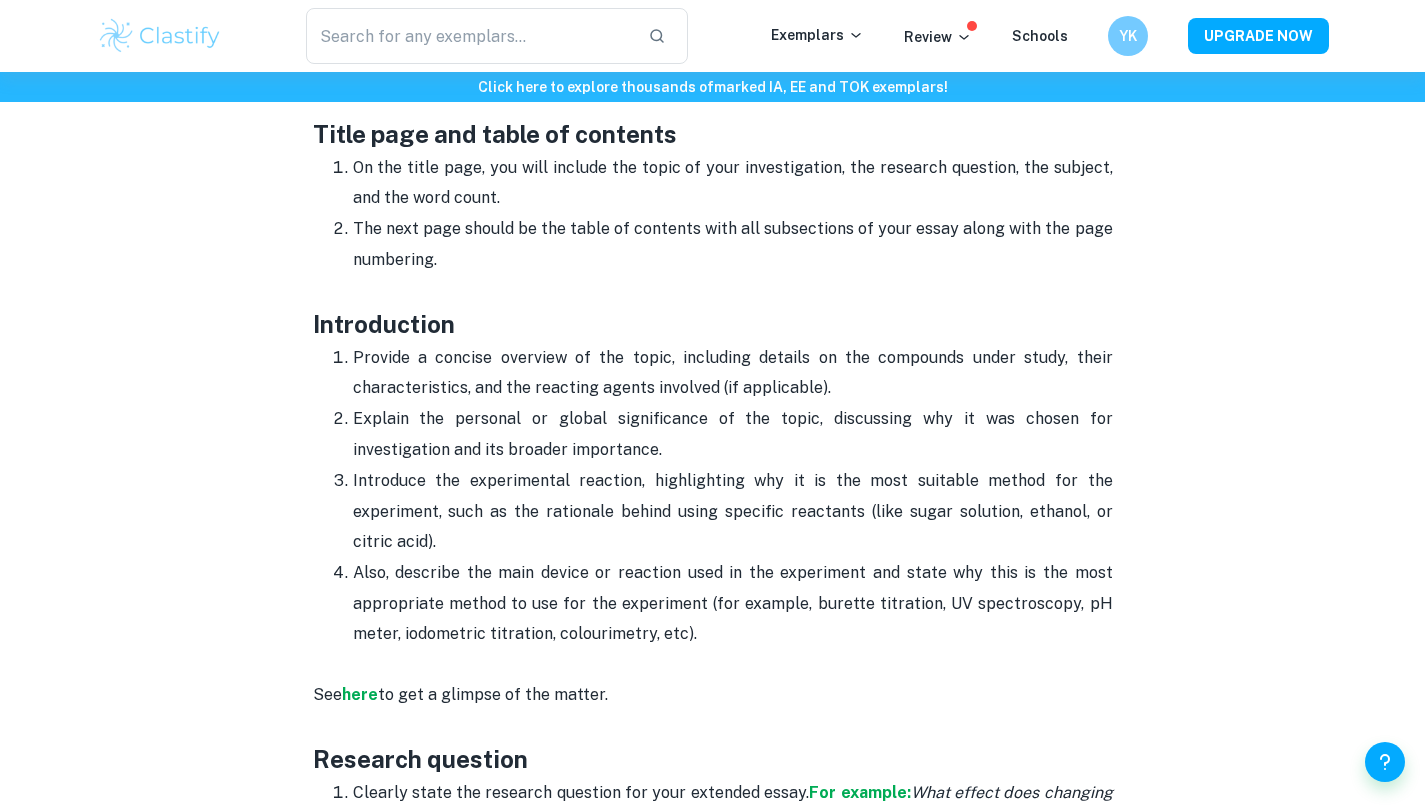 scroll, scrollTop: 1178, scrollLeft: 0, axis: vertical 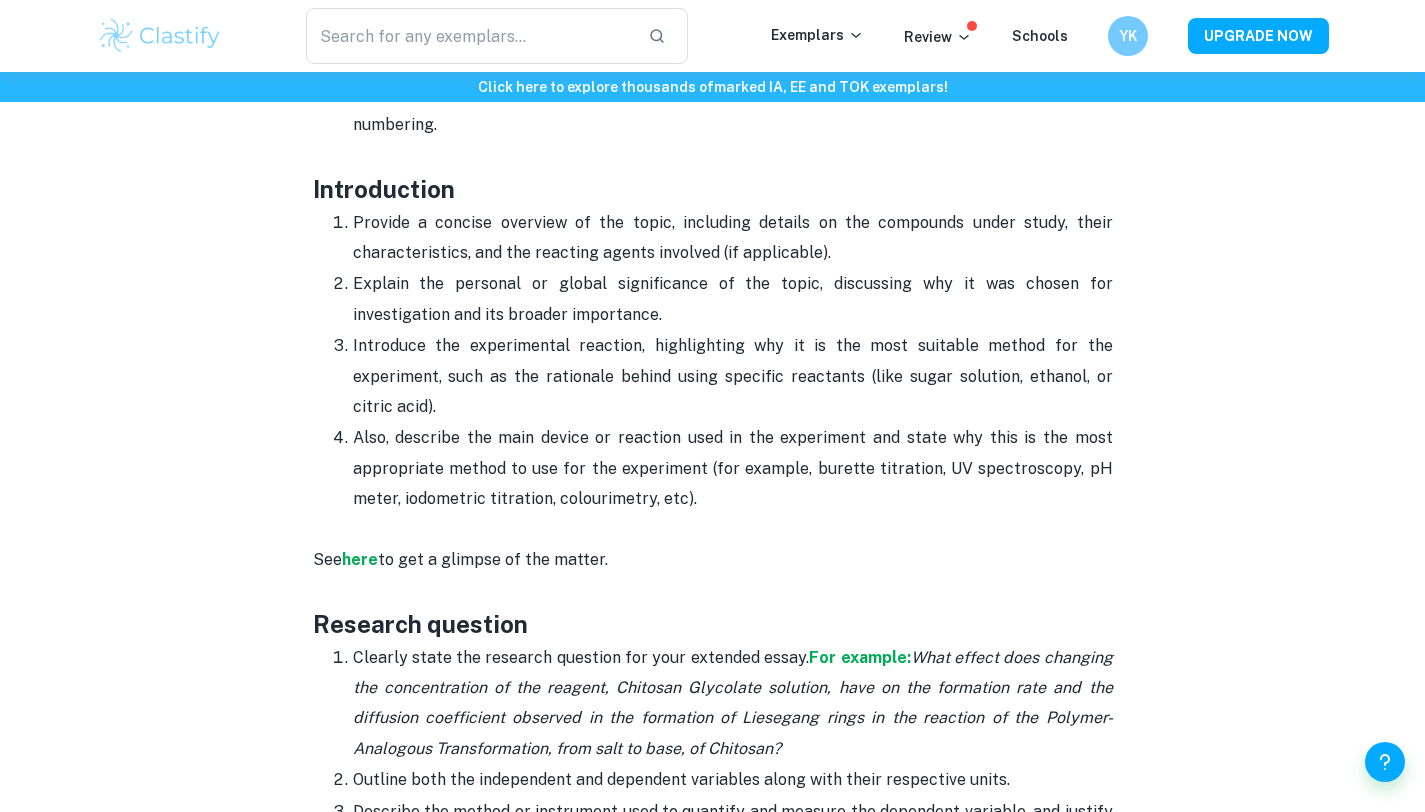 click on "Provide a concise overview of the topic, including details on the compounds under study, their characteristics, and the reacting agents involved (if applicable)." at bounding box center (733, 238) 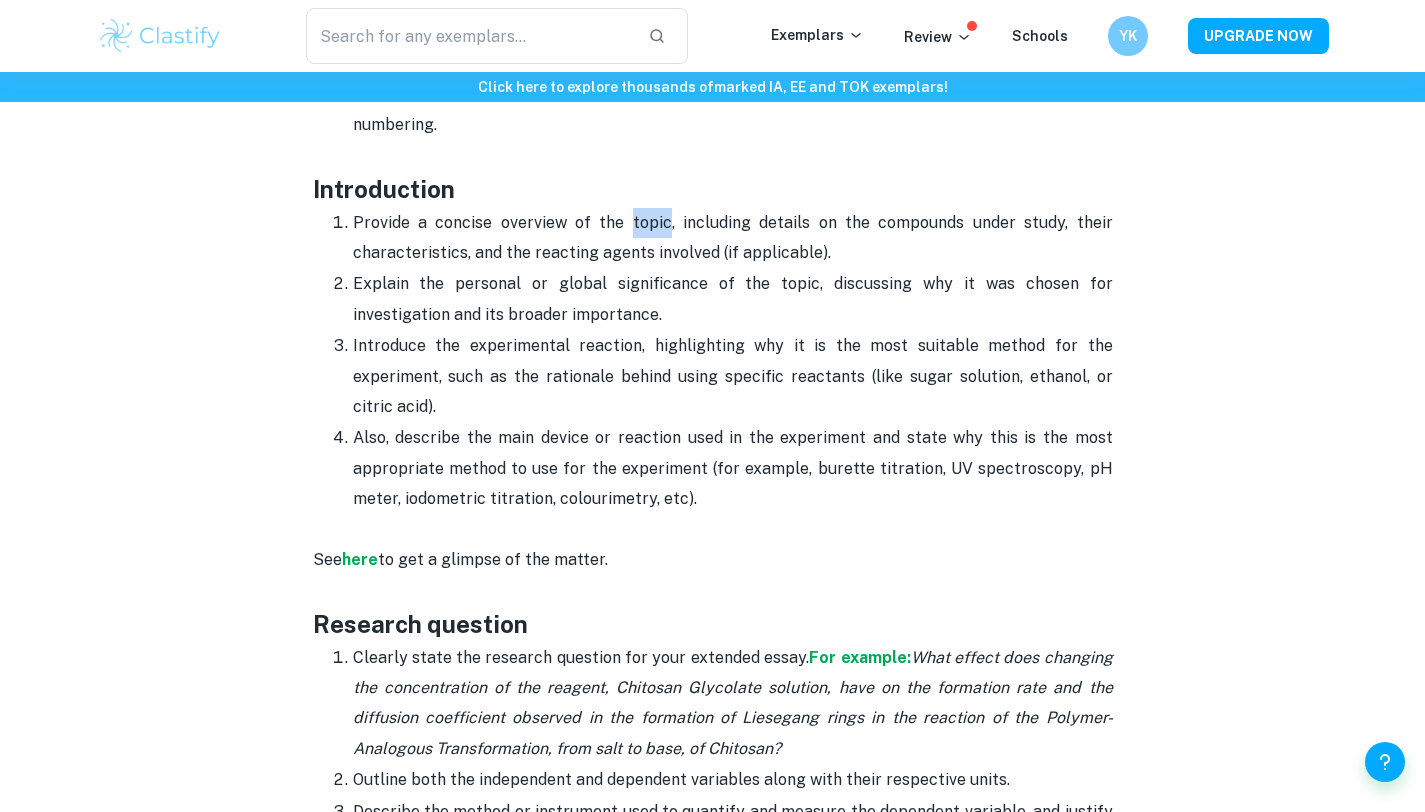 click on "Provide a concise overview of the topic, including details on the compounds under study, their characteristics, and the reacting agents involved (if applicable)." at bounding box center [733, 238] 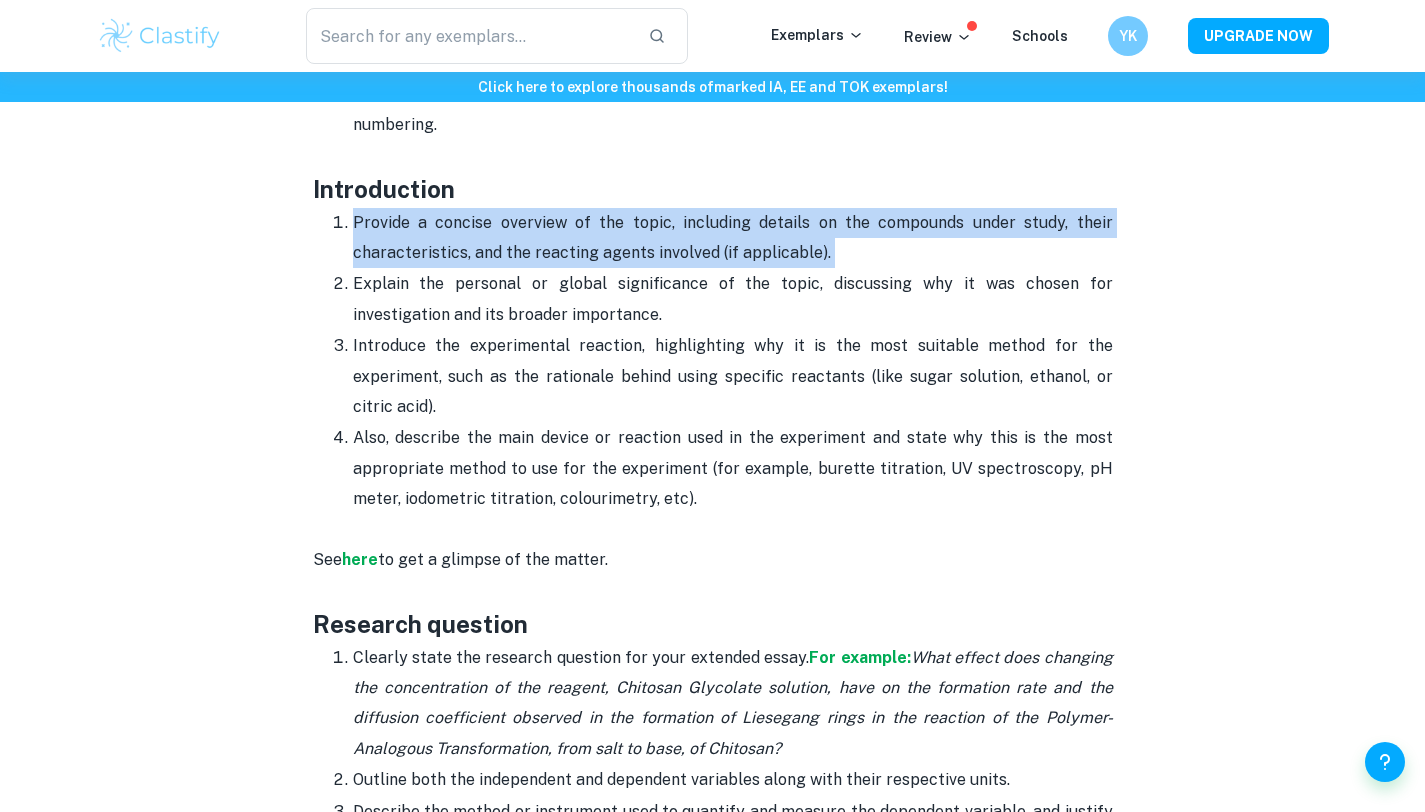click on "Provide a concise overview of the topic, including details on the compounds under study, their characteristics, and the reacting agents involved (if applicable)." at bounding box center [733, 238] 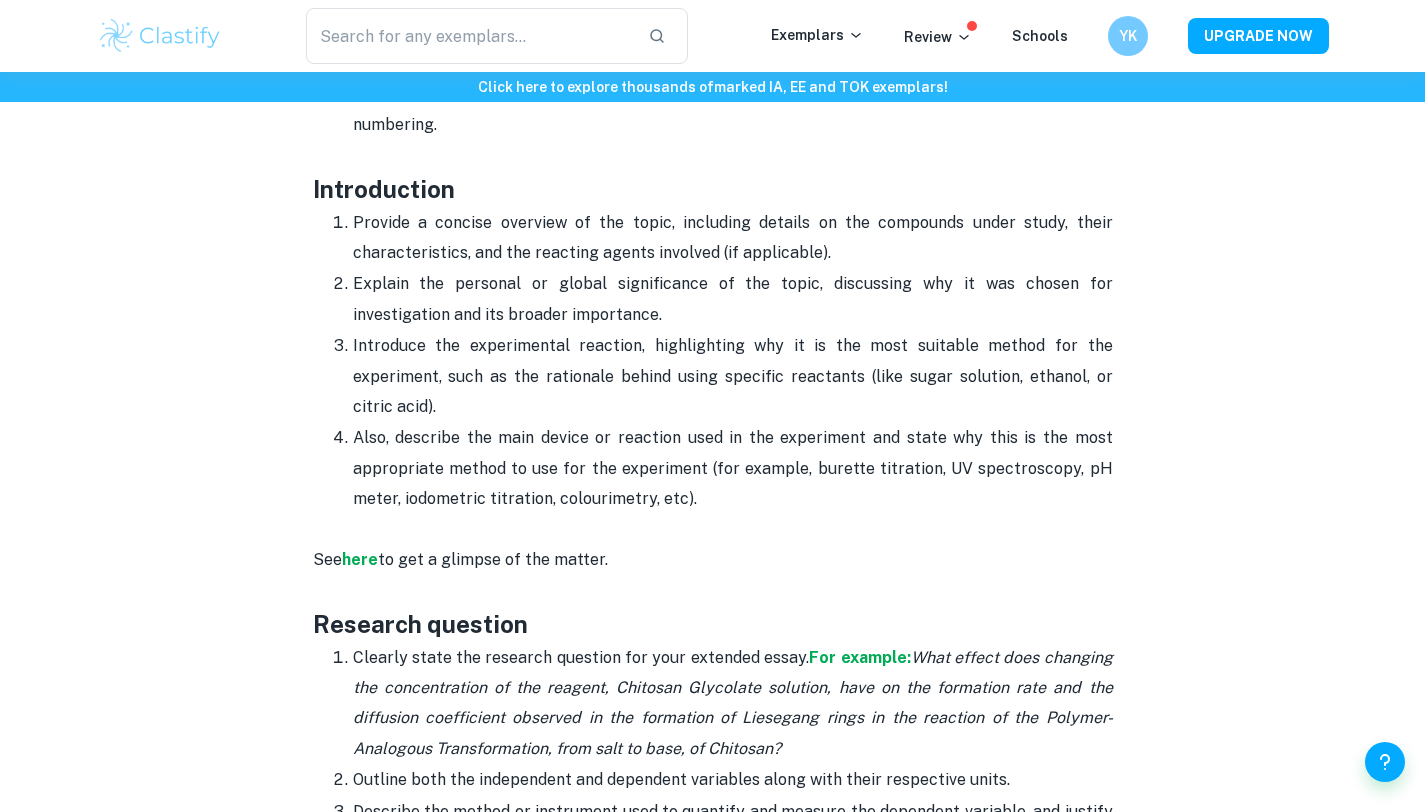 click on "Provide a concise overview of the topic, including details on the compounds under study, their characteristics, and the reacting agents involved (if applicable)." at bounding box center [733, 238] 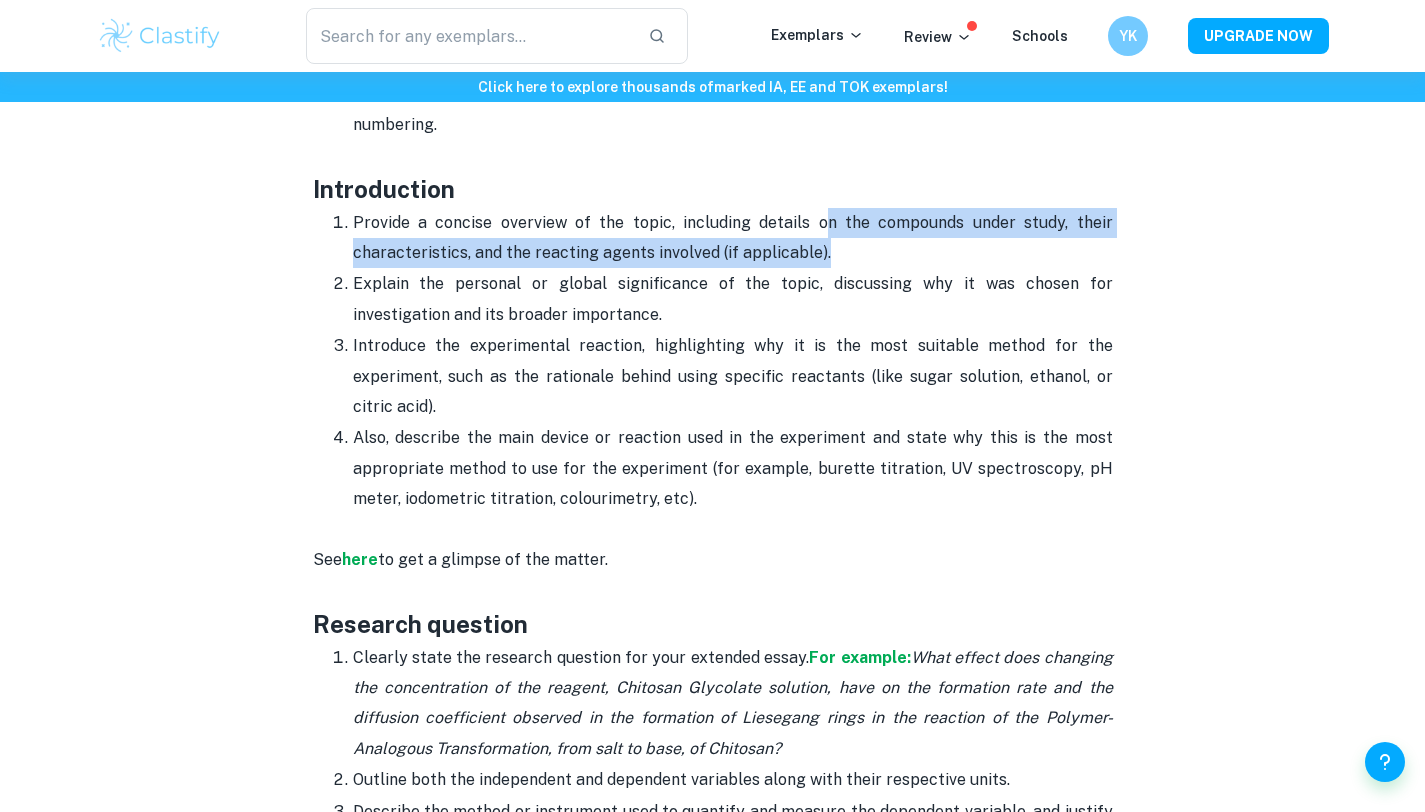 drag, startPoint x: 825, startPoint y: 227, endPoint x: 859, endPoint y: 271, distance: 55.605755 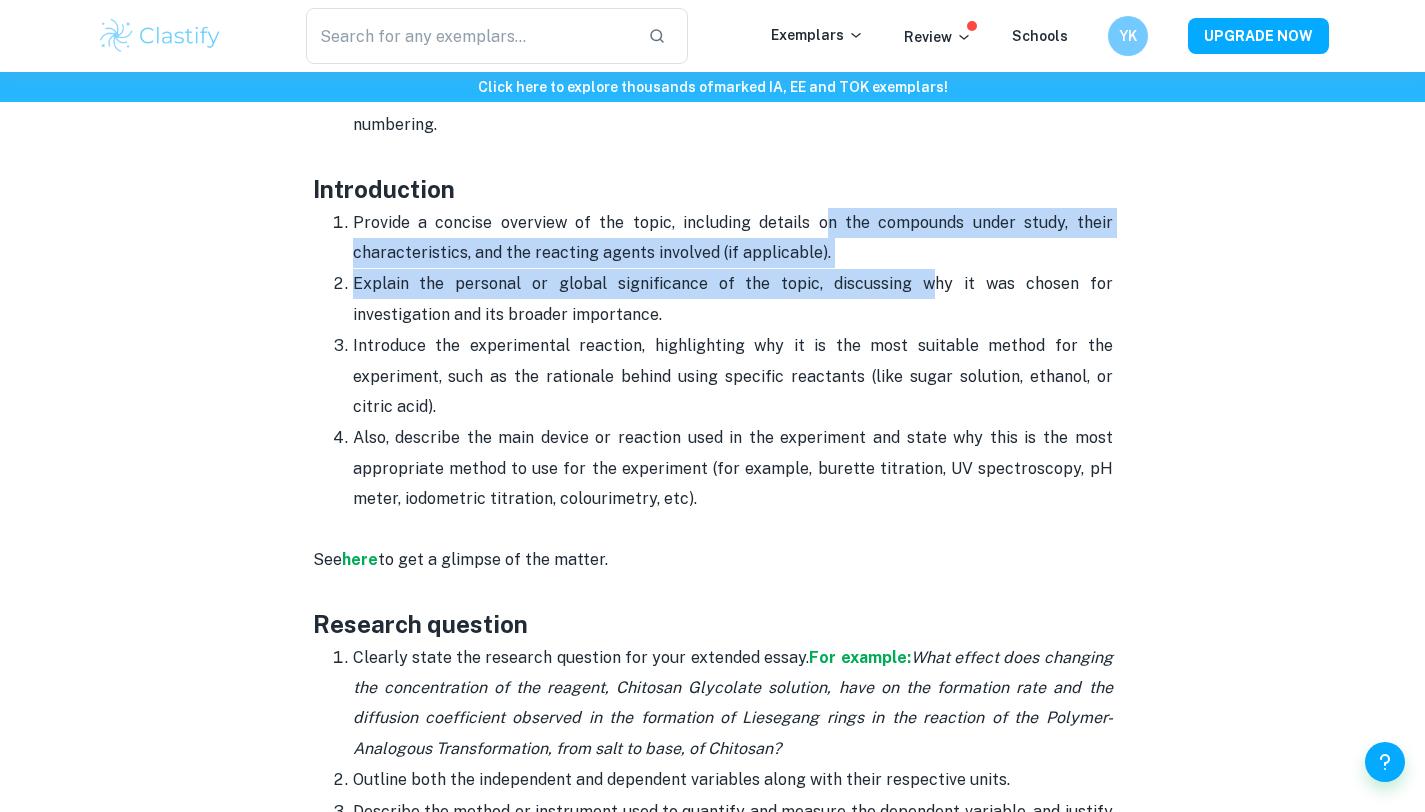click on "Explain the personal or global significance of the topic, discussing why it was chosen for investigation and its broader importance." at bounding box center (733, 299) 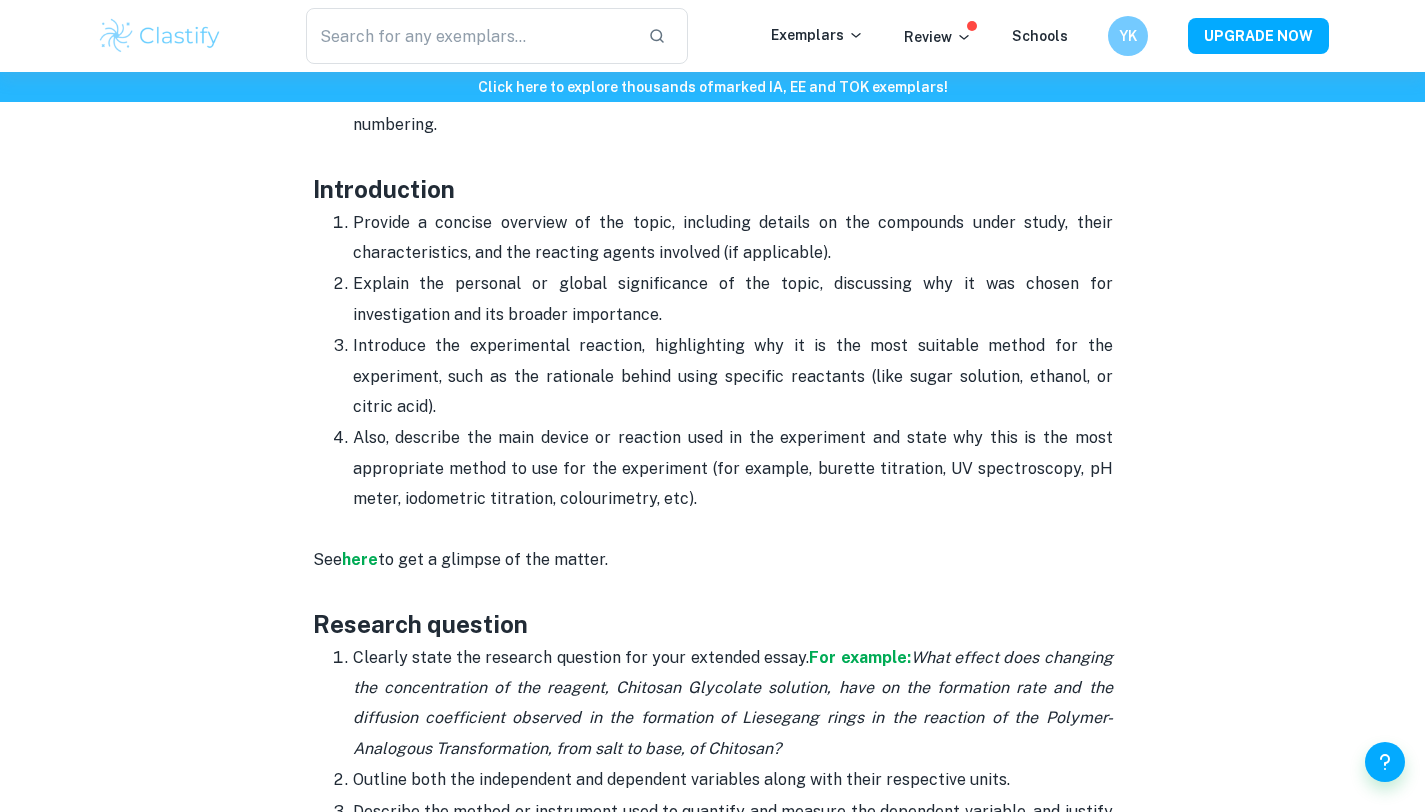scroll, scrollTop: 1216, scrollLeft: 0, axis: vertical 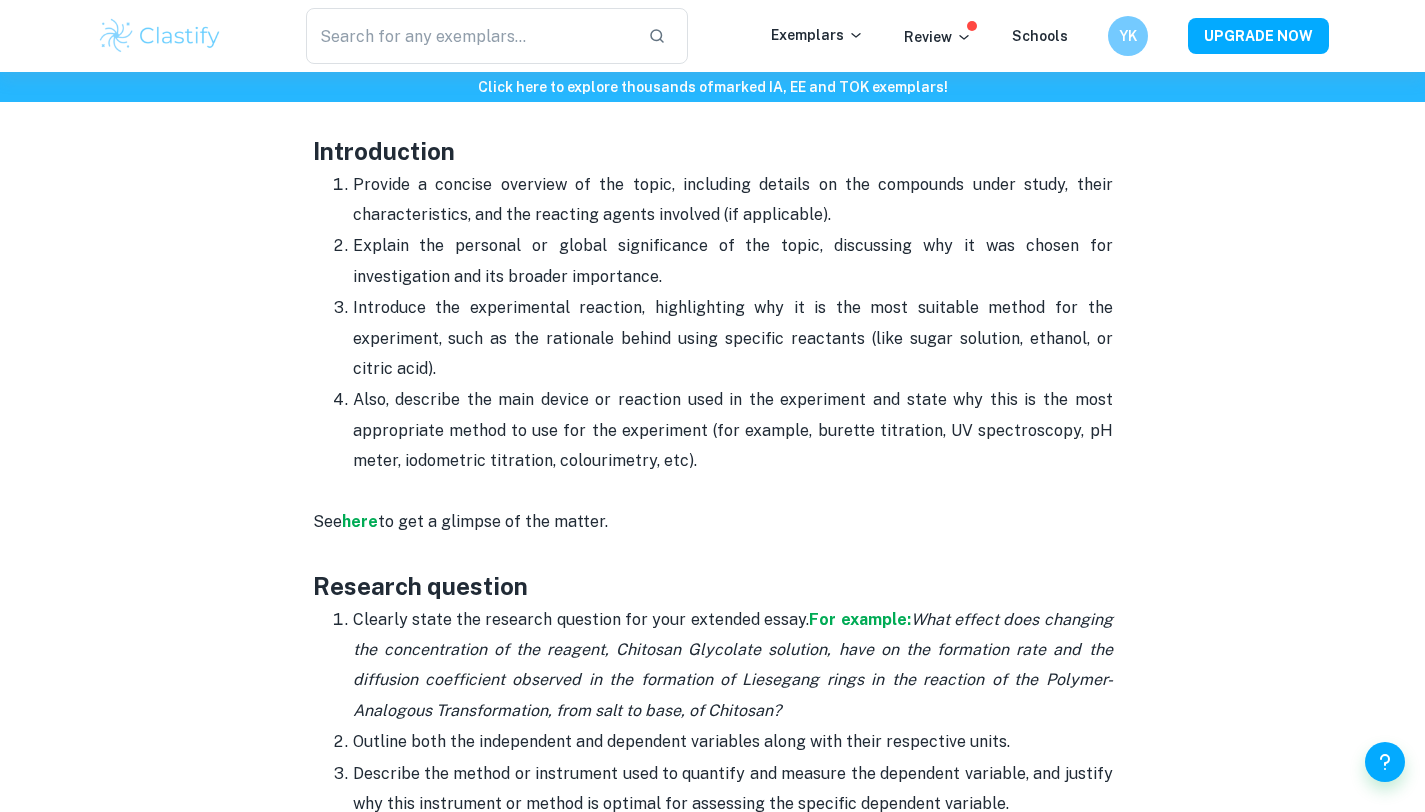 click on "Explain the personal or global significance of the topic, discussing why it was chosen for investigation and its broader importance." at bounding box center [733, 261] 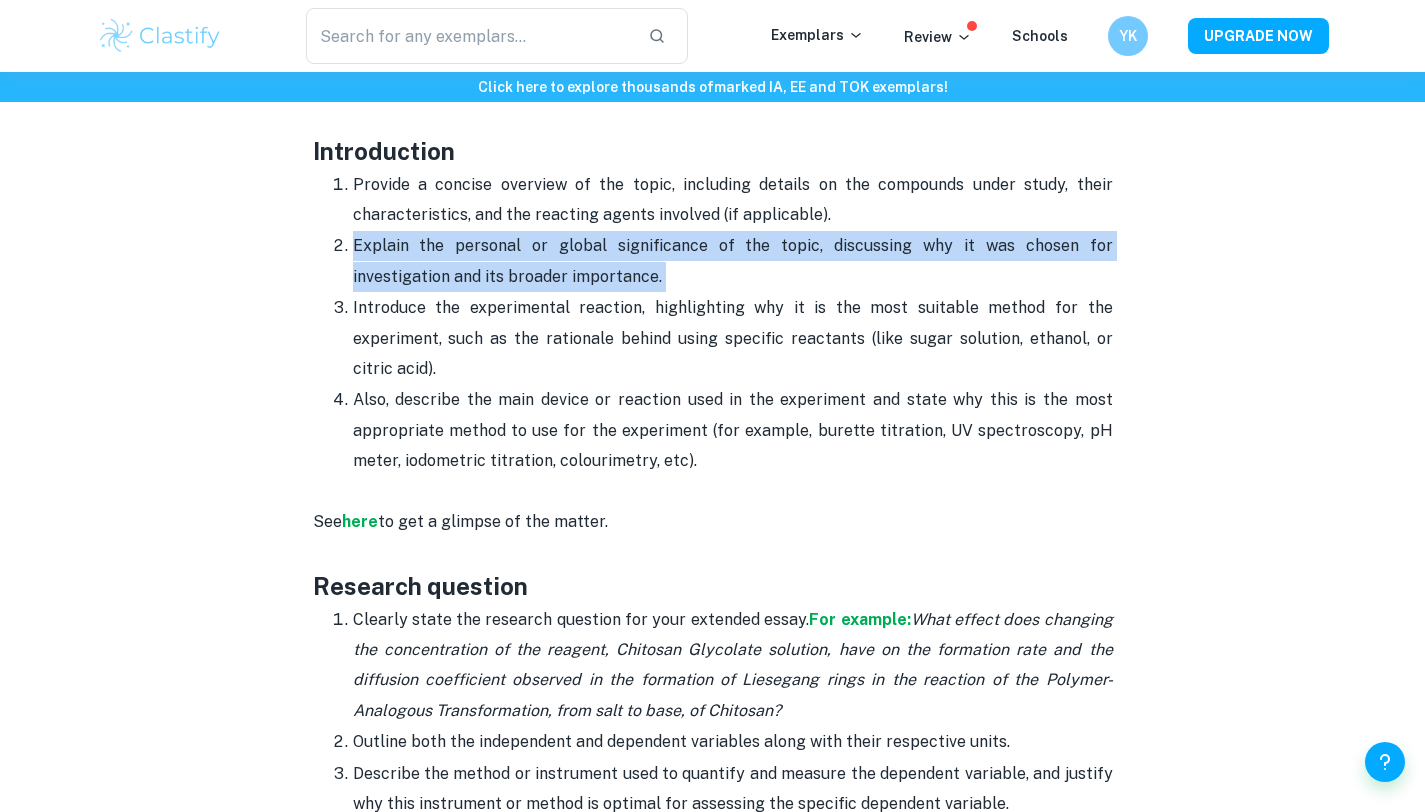 click on "Explain the personal or global significance of the topic, discussing why it was chosen for investigation and its broader importance." at bounding box center (733, 261) 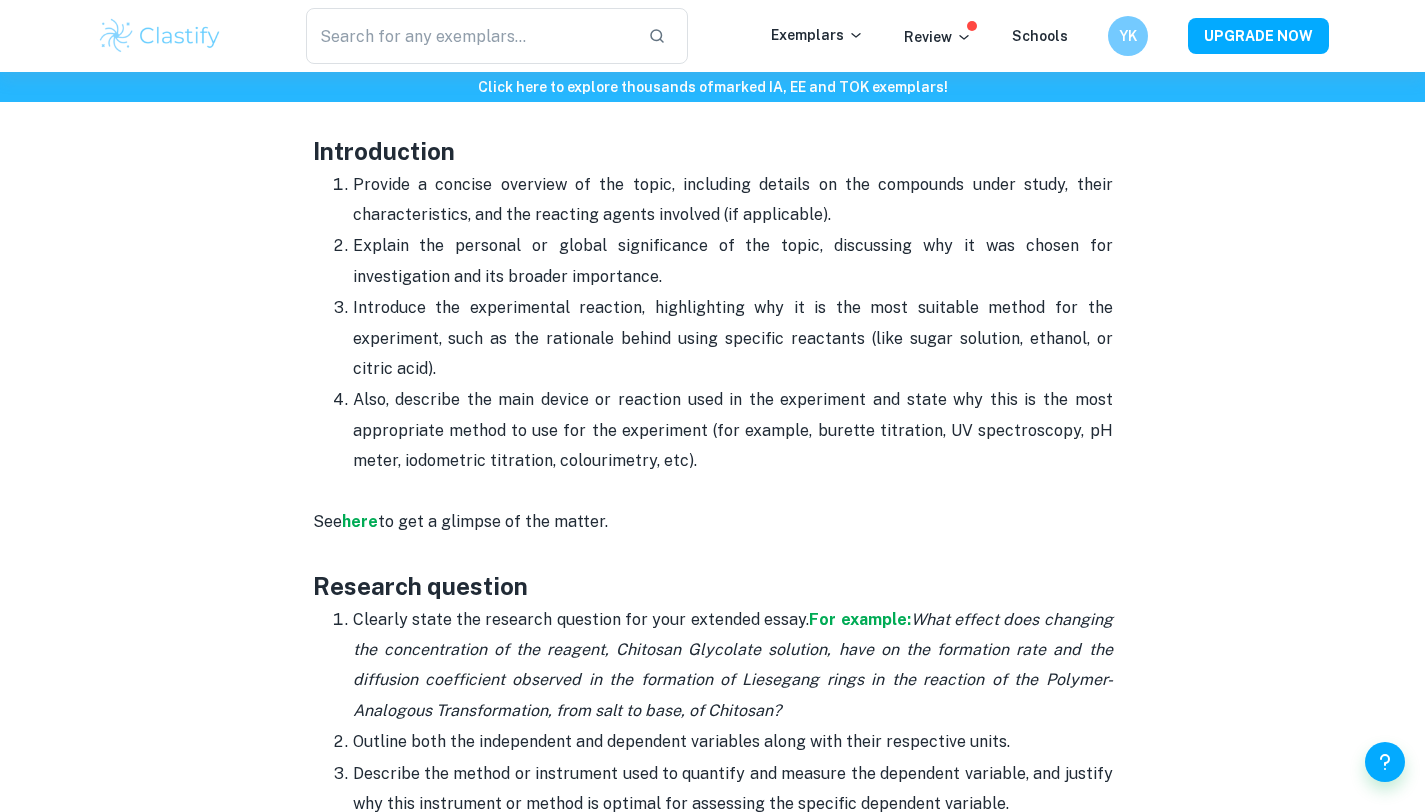 click on "Explain the personal or global significance of the topic, discussing why it was chosen for investigation and its broader importance." at bounding box center [733, 261] 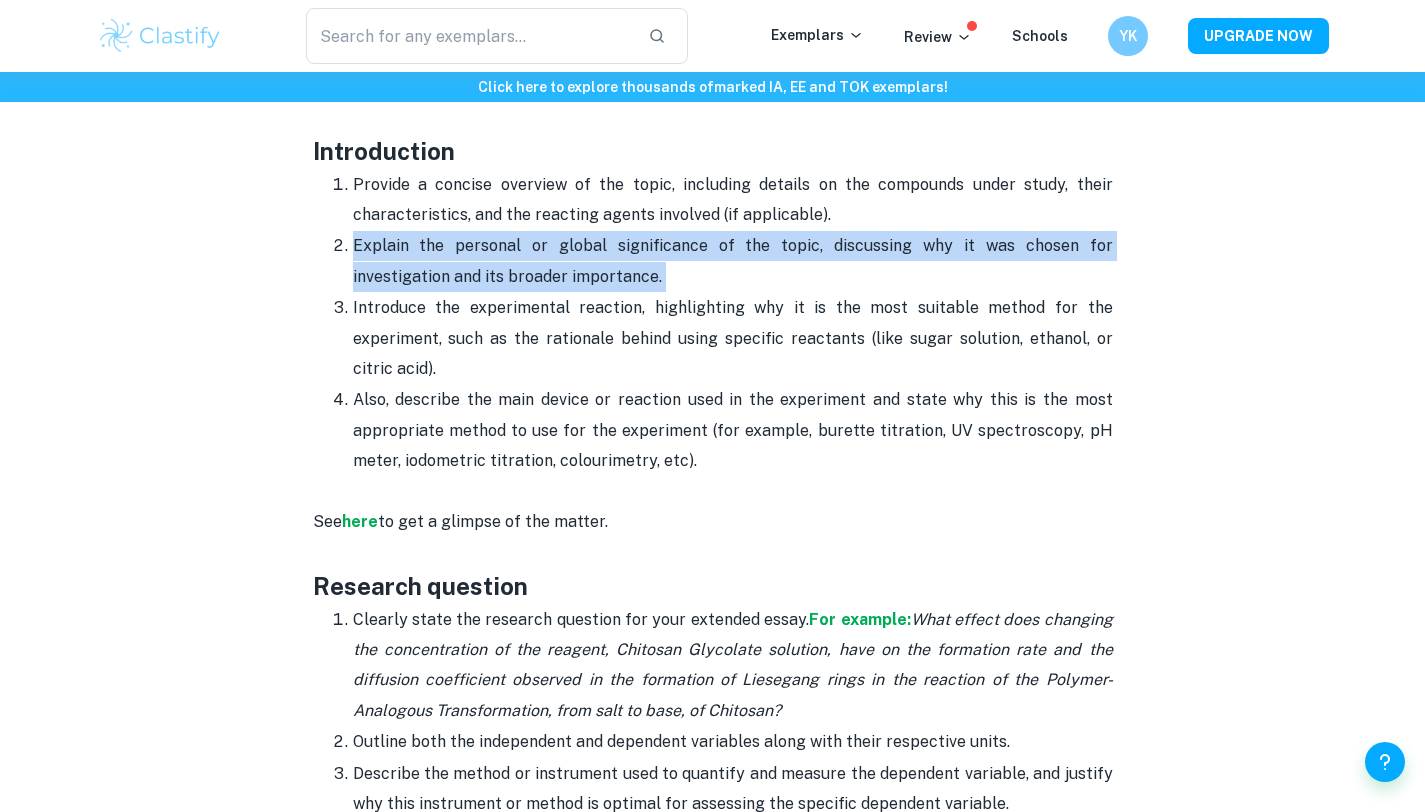 click on "Explain the personal or global significance of the topic, discussing why it was chosen for investigation and its broader importance." at bounding box center [733, 261] 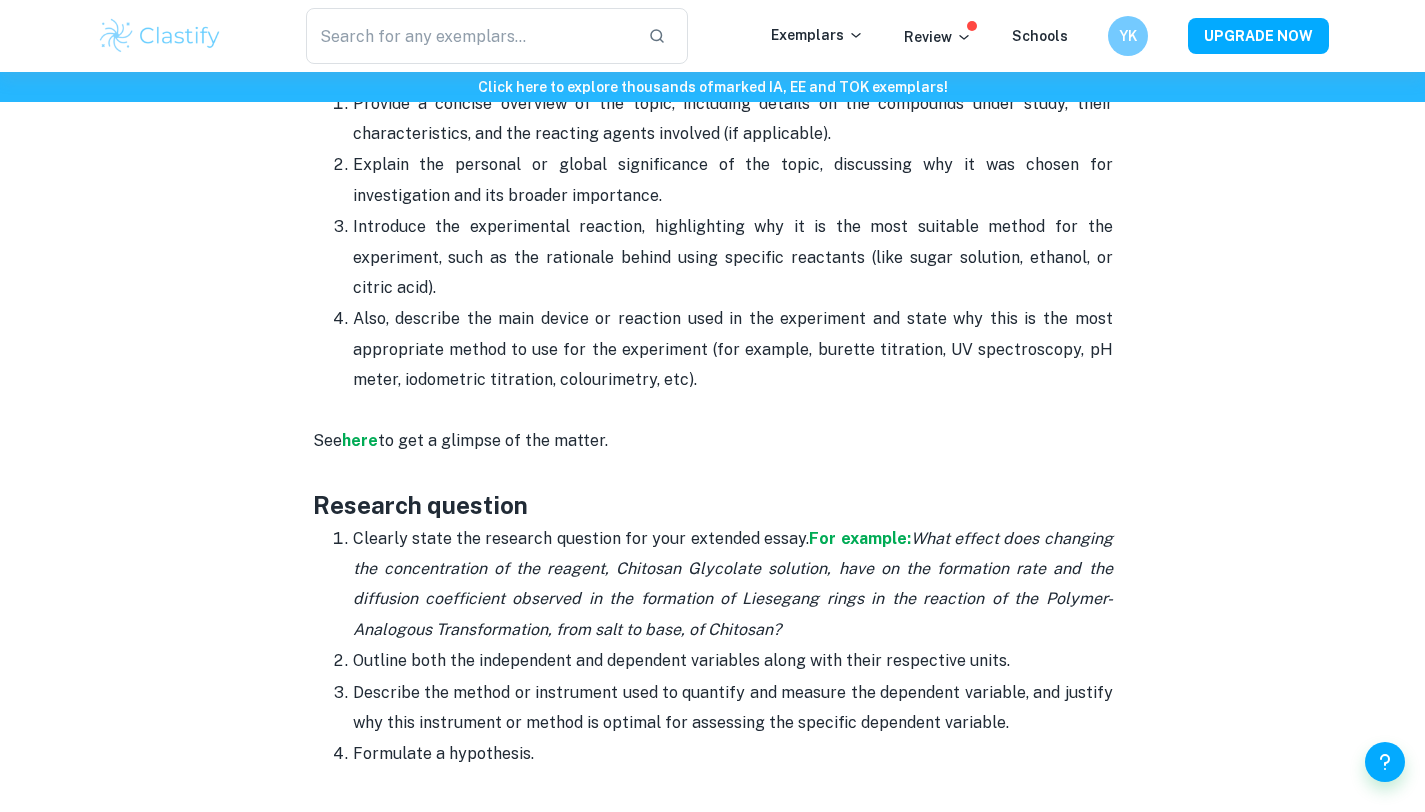 scroll, scrollTop: 1316, scrollLeft: 0, axis: vertical 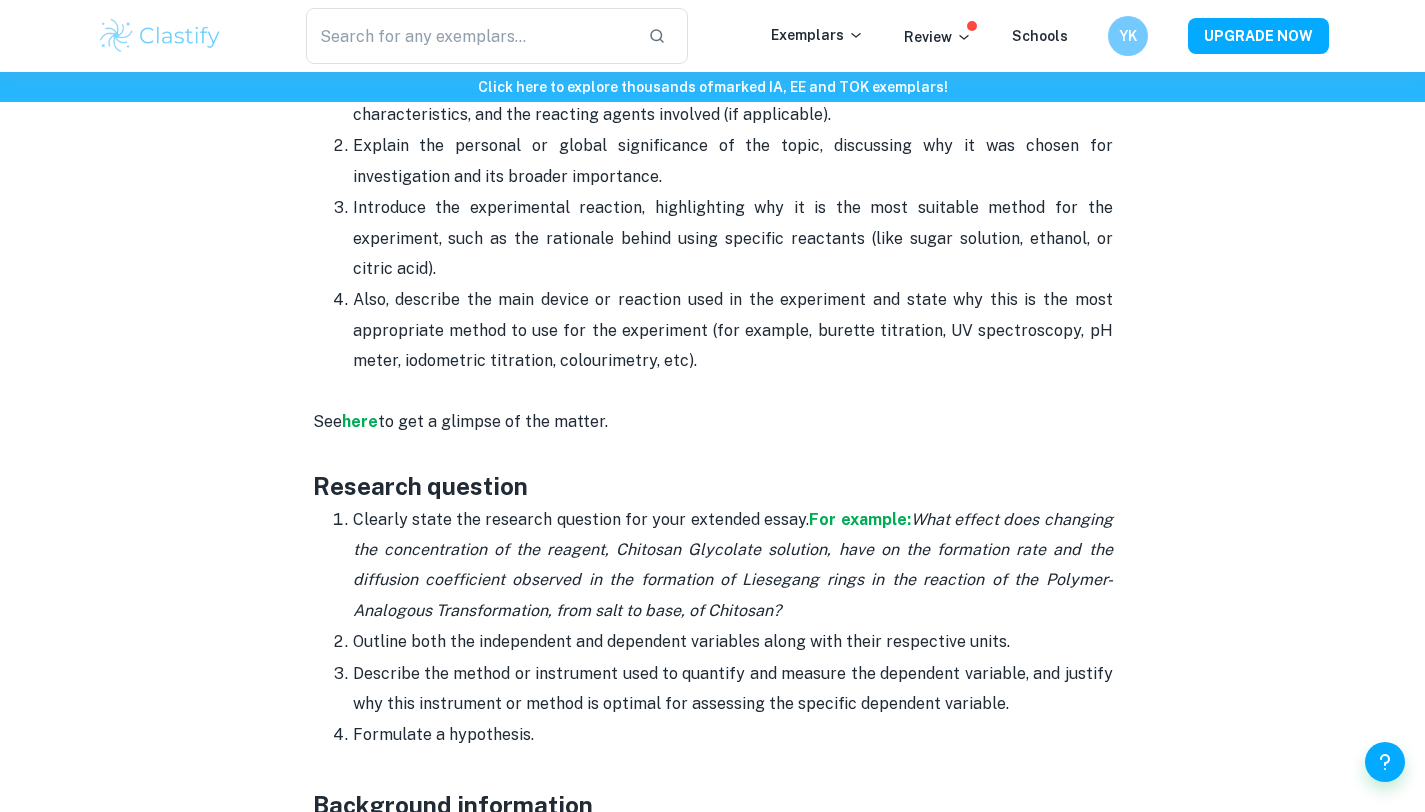 click on "Introduce the experimental reaction, highlighting why it is the most suitable method for the experiment, such as the rationale behind using specific reactants (like sugar solution, ethanol, or citric acid)." at bounding box center [733, 238] 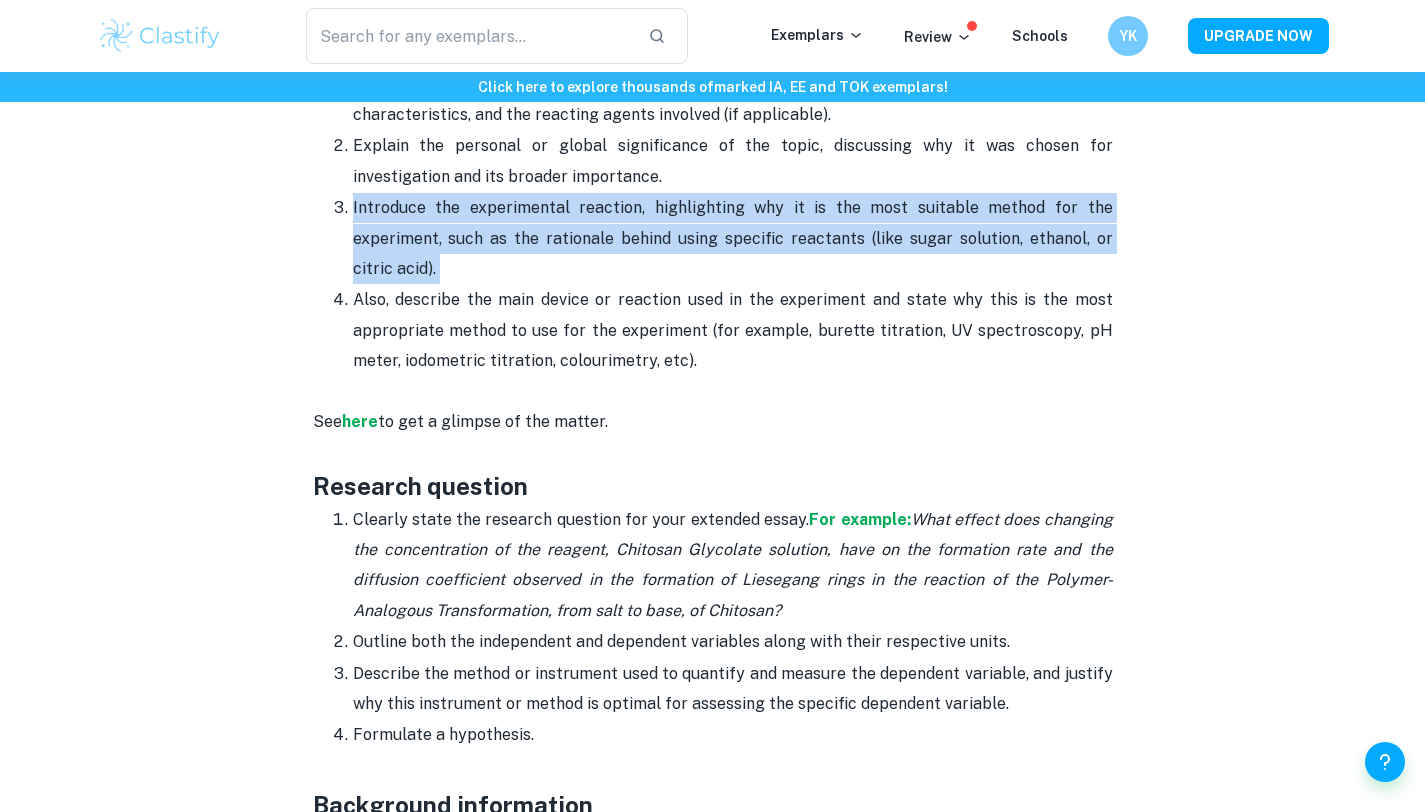 click on "Introduce the experimental reaction, highlighting why it is the most suitable method for the experiment, such as the rationale behind using specific reactants (like sugar solution, ethanol, or citric acid)." at bounding box center [733, 238] 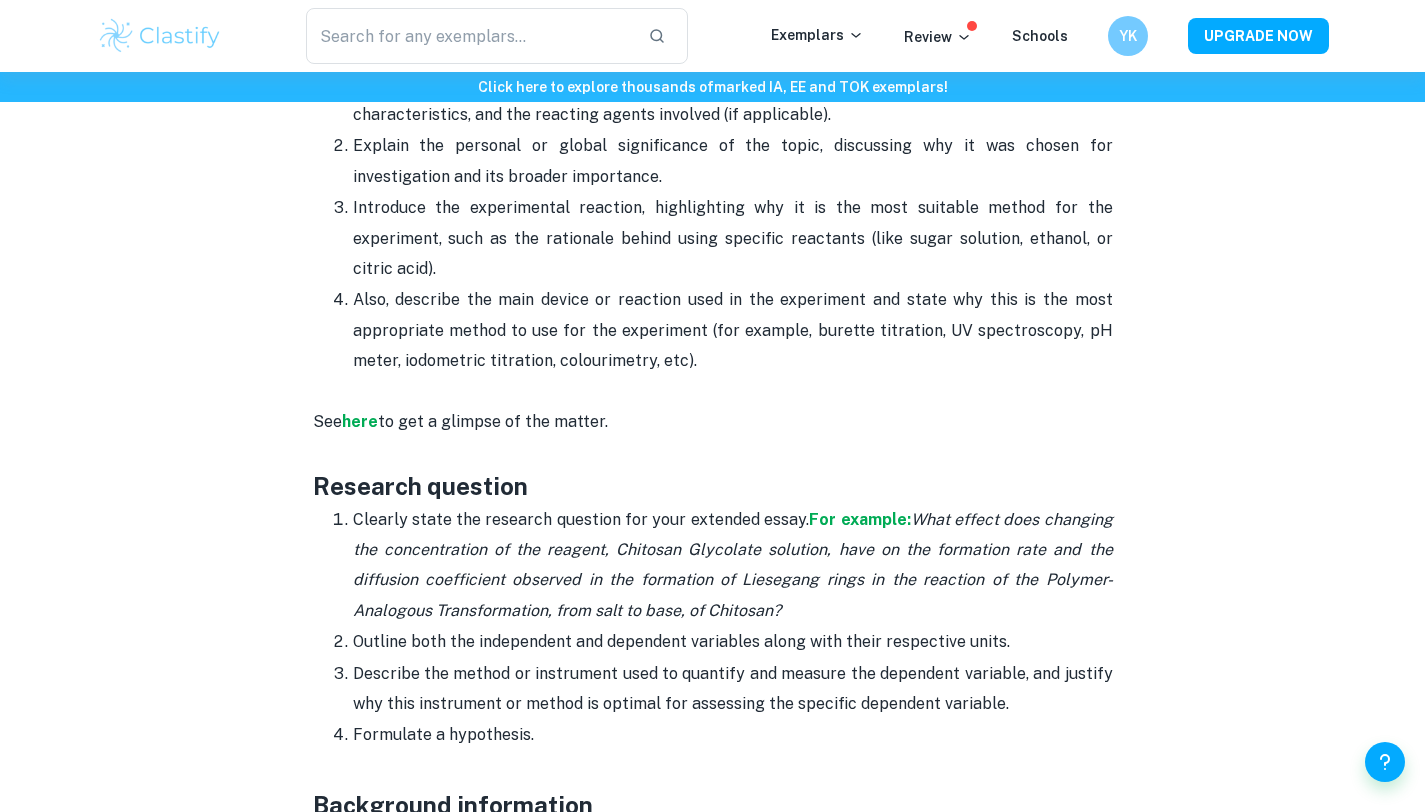 click on "Introduce the experimental reaction, highlighting why it is the most suitable method for the experiment, such as the rationale behind using specific reactants (like sugar solution, ethanol, or citric acid)." at bounding box center [733, 238] 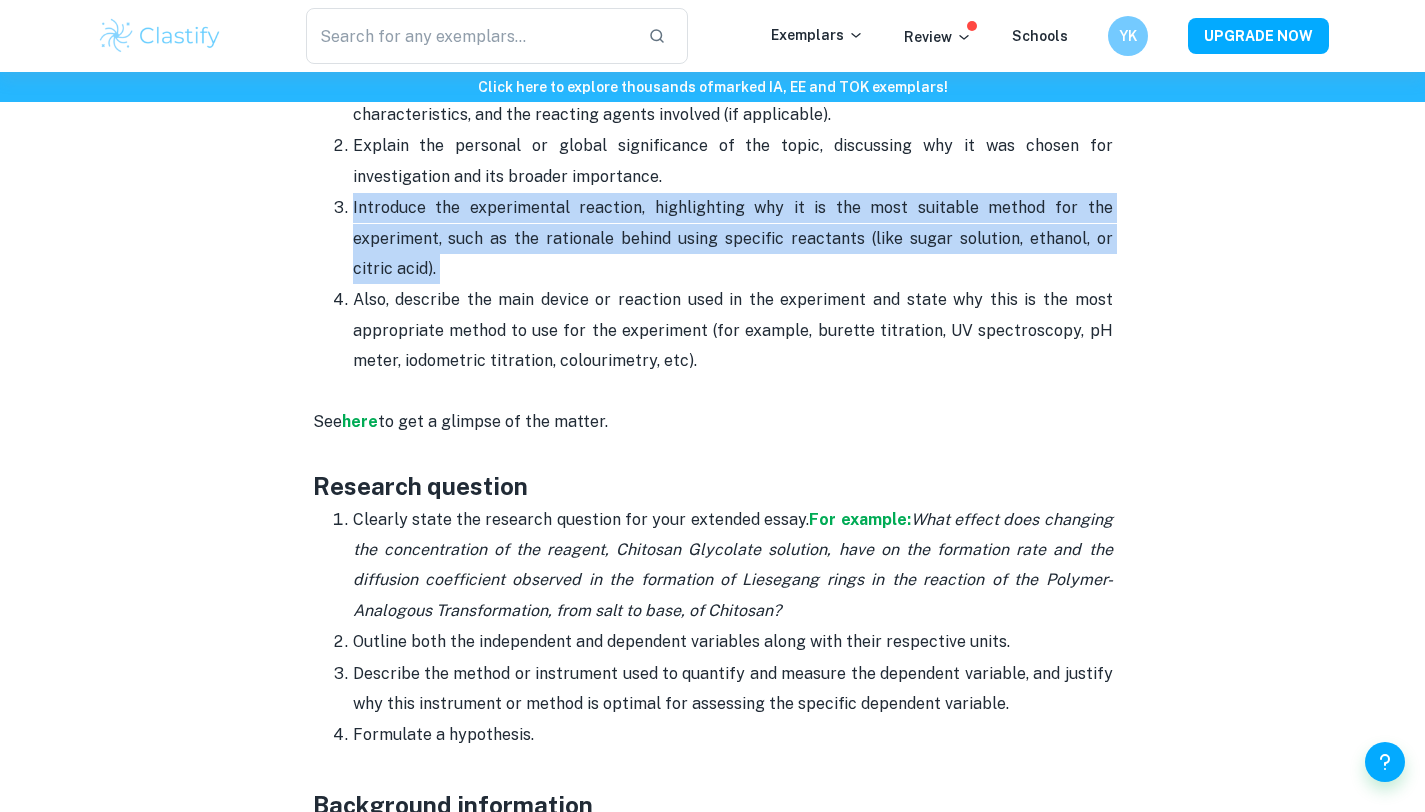 click on "Introduce the experimental reaction, highlighting why it is the most suitable method for the experiment, such as the rationale behind using specific reactants (like sugar solution, ethanol, or citric acid)." at bounding box center [733, 238] 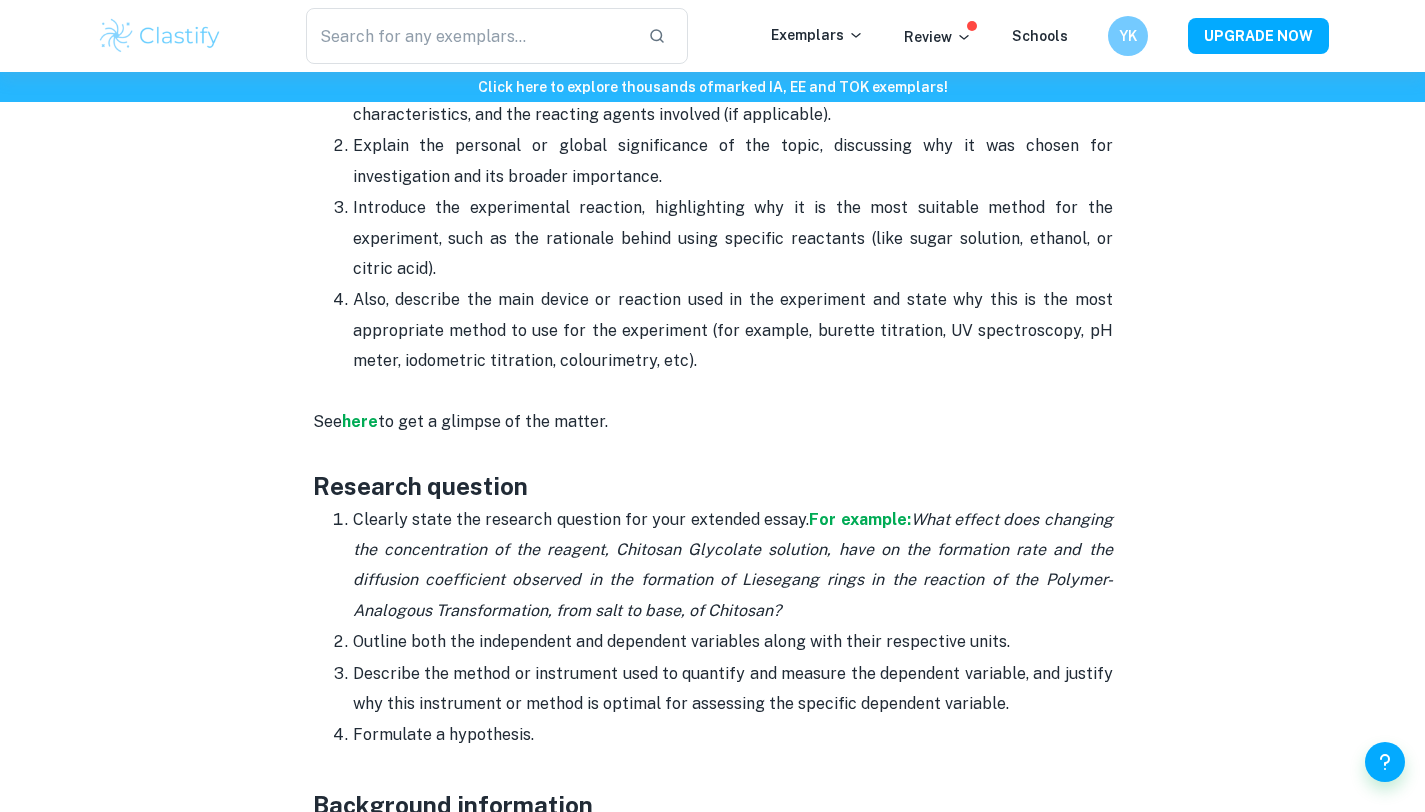 click on "Also, describe the main device or reaction used in the experiment and state why this is the most appropriate method to use for the experiment (for example, burette titration, UV spectroscopy, pH meter, iodometric titration, colourimetry, etc)." at bounding box center [733, 330] 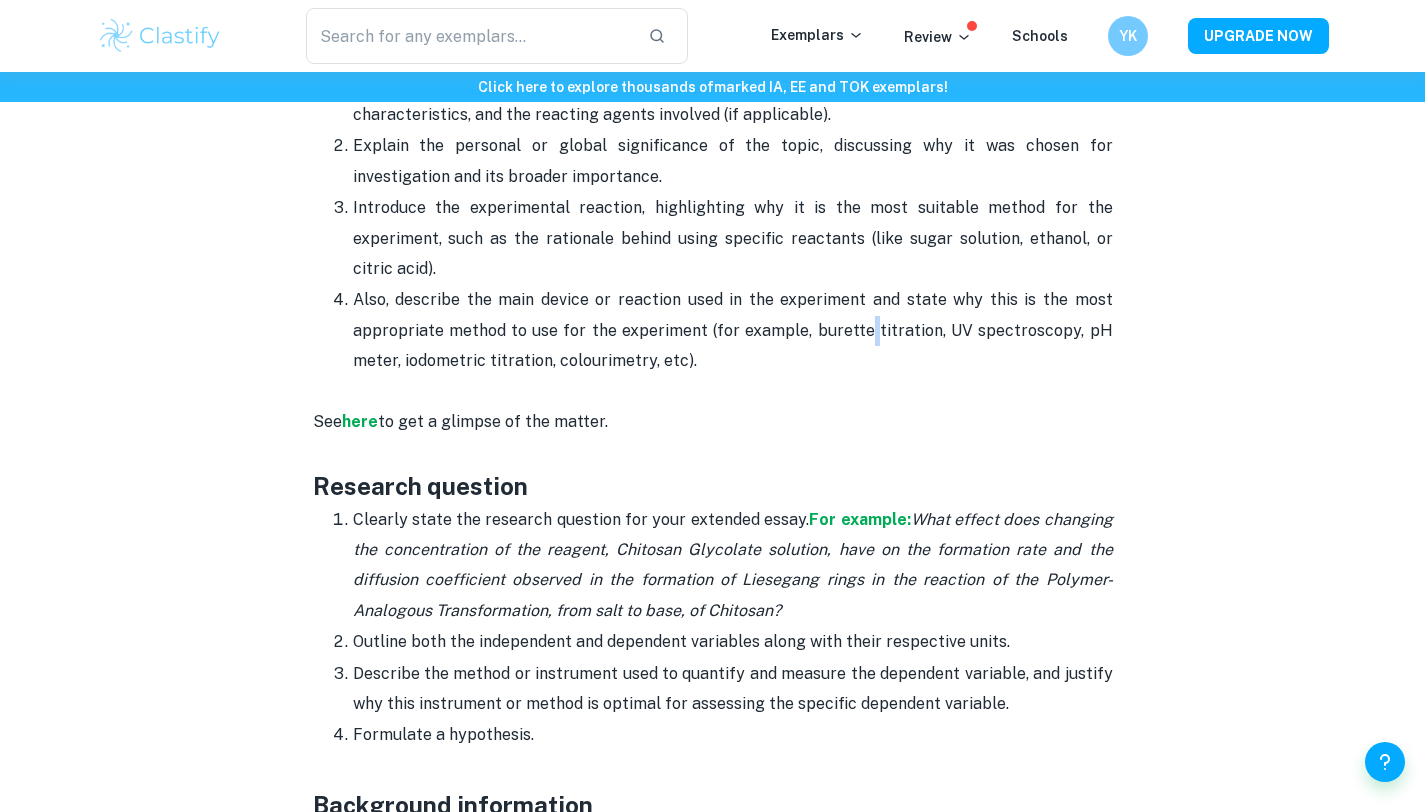 click on "Also, describe the main device or reaction used in the experiment and state why this is the most appropriate method to use for the experiment (for example, burette titration, UV spectroscopy, pH meter, iodometric titration, colourimetry, etc)." at bounding box center (733, 330) 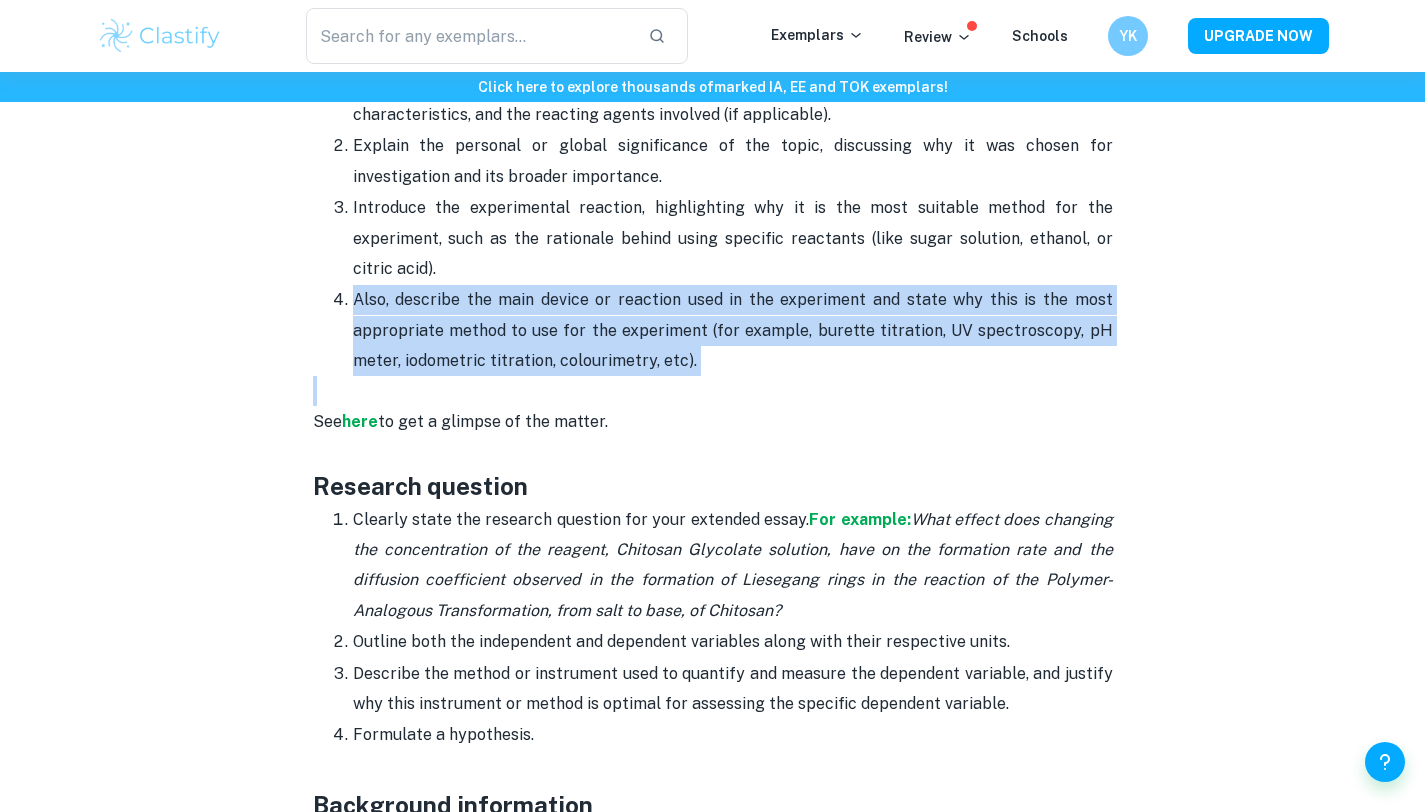 click on "Also, describe the main device or reaction used in the experiment and state why this is the most appropriate method to use for the experiment (for example, burette titration, UV spectroscopy, pH meter, iodometric titration, colourimetry, etc)." at bounding box center [733, 330] 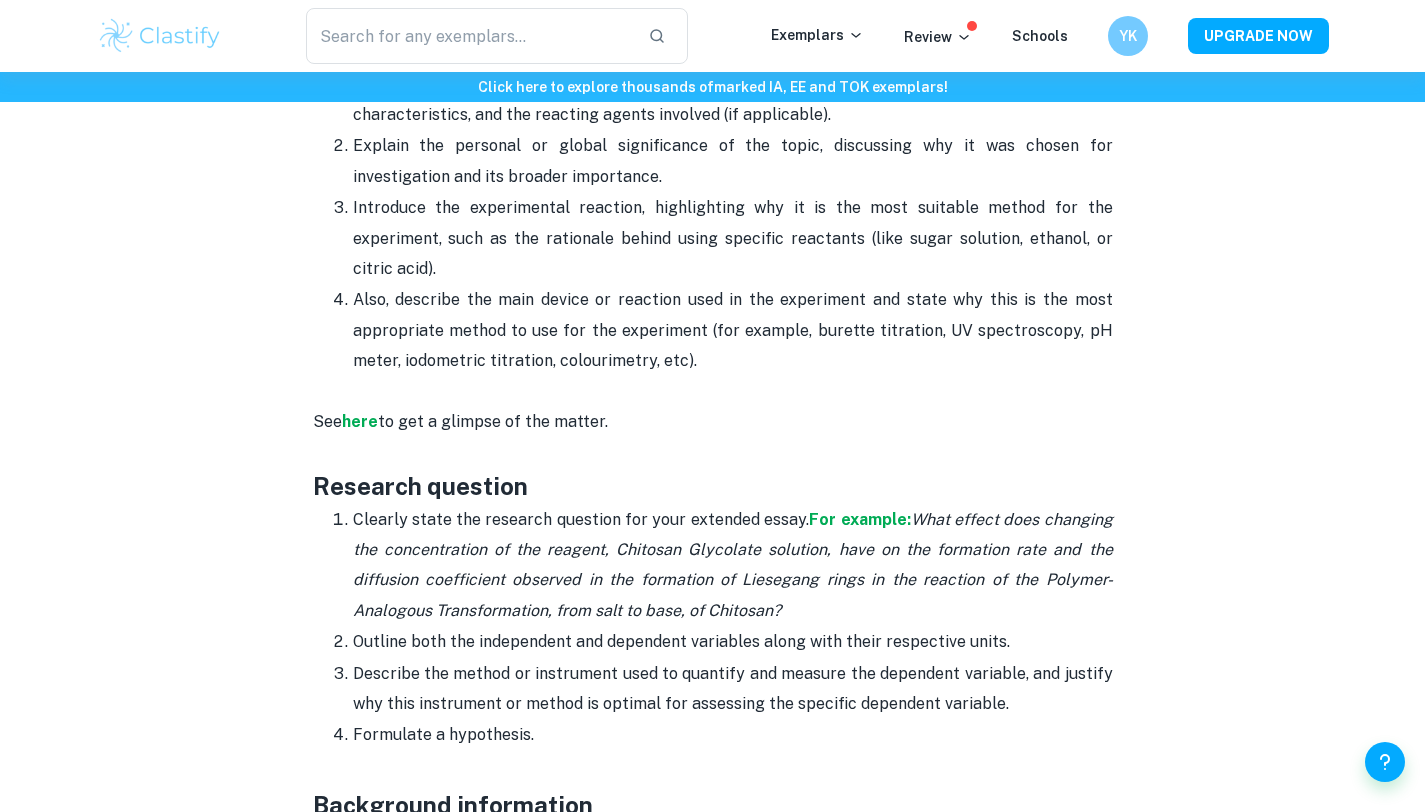 scroll, scrollTop: 1411, scrollLeft: 0, axis: vertical 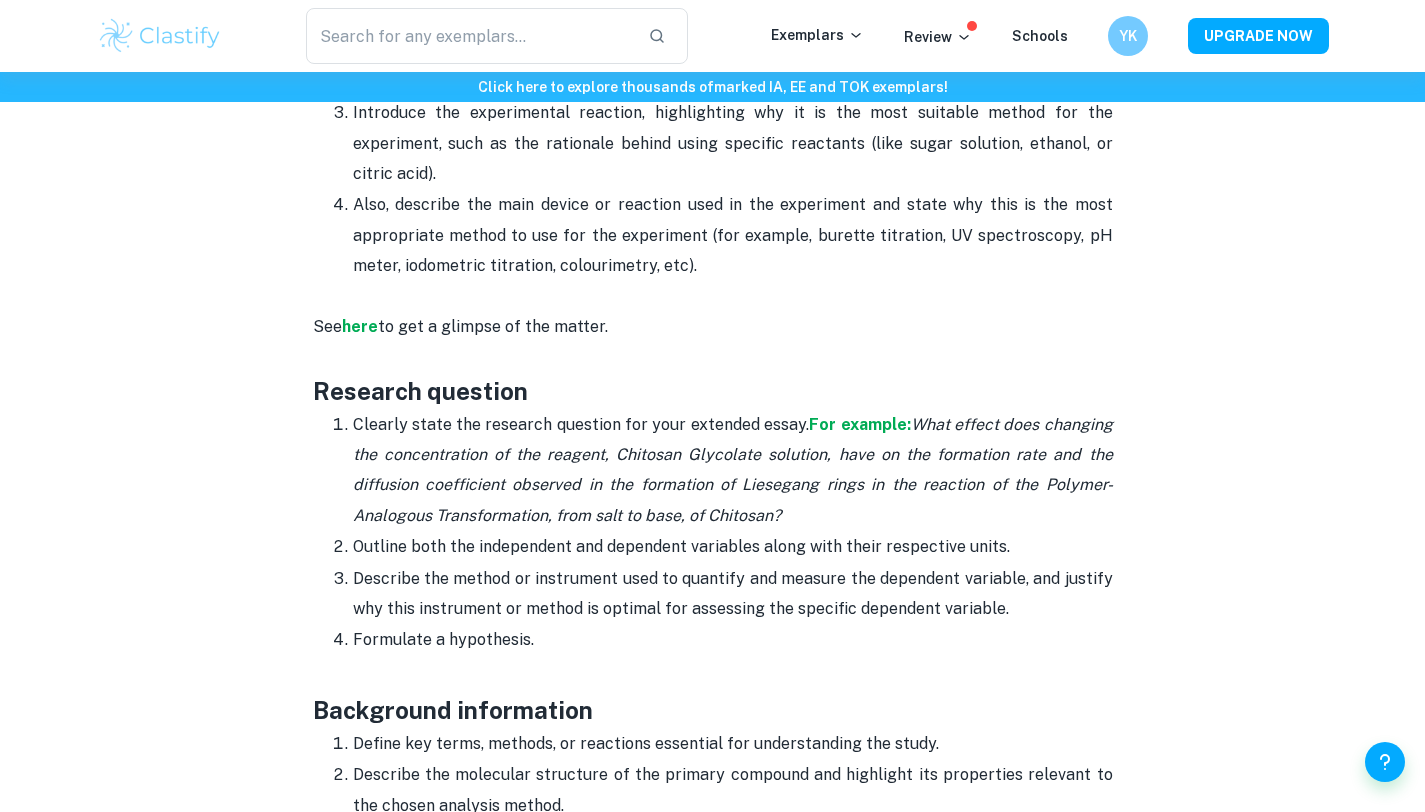 click on "Also, describe the main device or reaction used in the experiment and state why this is the most appropriate method to use for the experiment (for example, burette titration, UV spectroscopy, pH meter, iodometric titration, colourimetry, etc)." at bounding box center [733, 235] 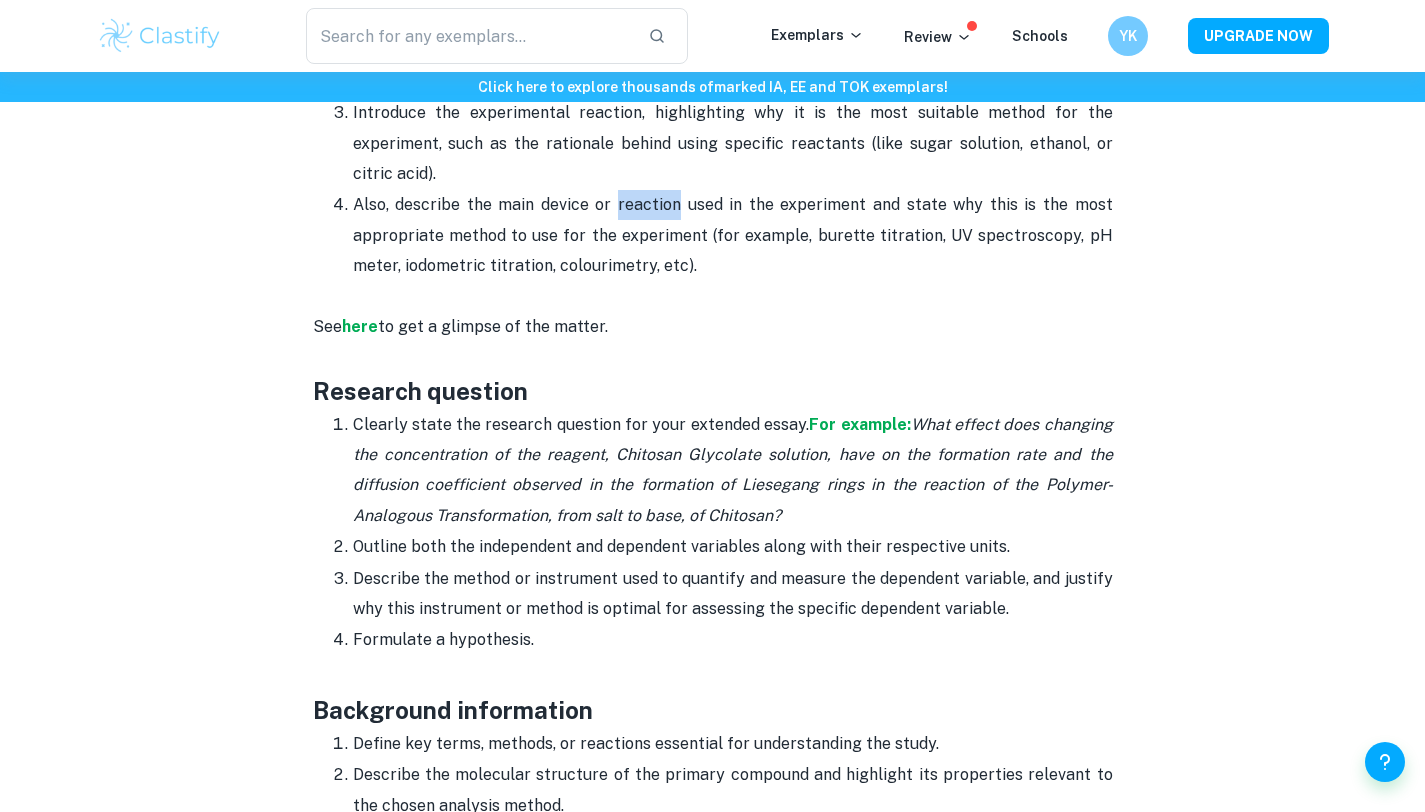 click on "Also, describe the main device or reaction used in the experiment and state why this is the most appropriate method to use for the experiment (for example, burette titration, UV spectroscopy, pH meter, iodometric titration, colourimetry, etc)." at bounding box center (733, 235) 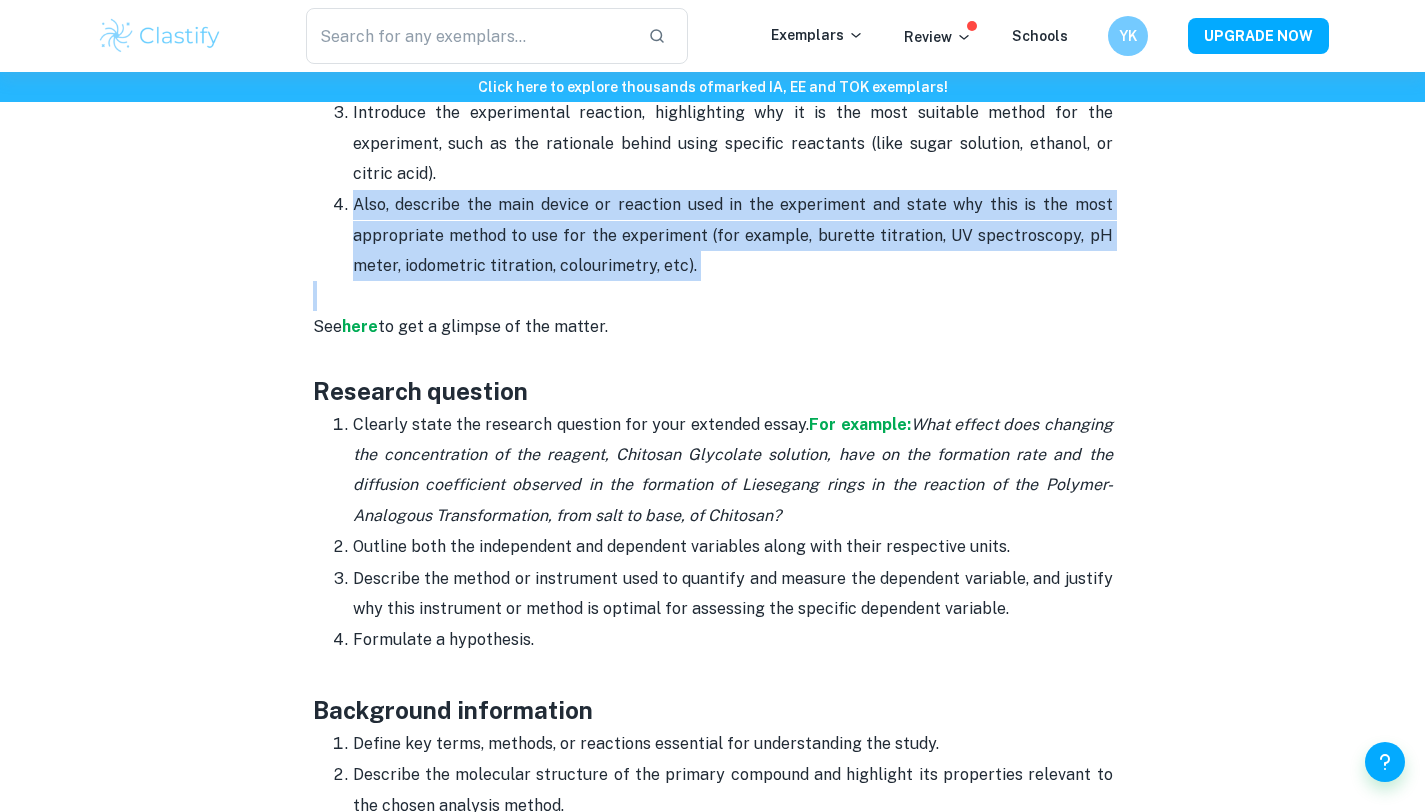 click on "See  here  to get a glimpse of the matter." at bounding box center [713, 326] 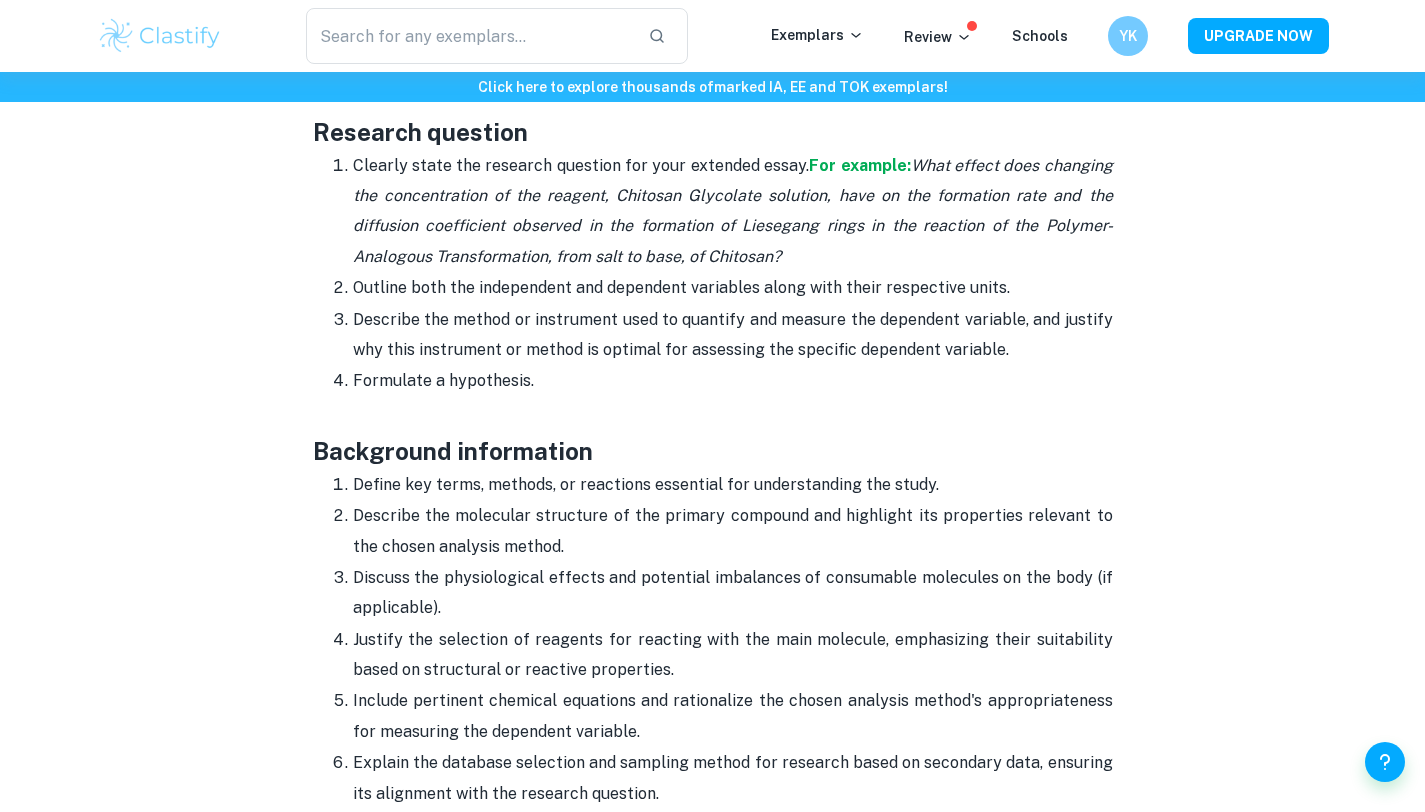 scroll, scrollTop: 1668, scrollLeft: 0, axis: vertical 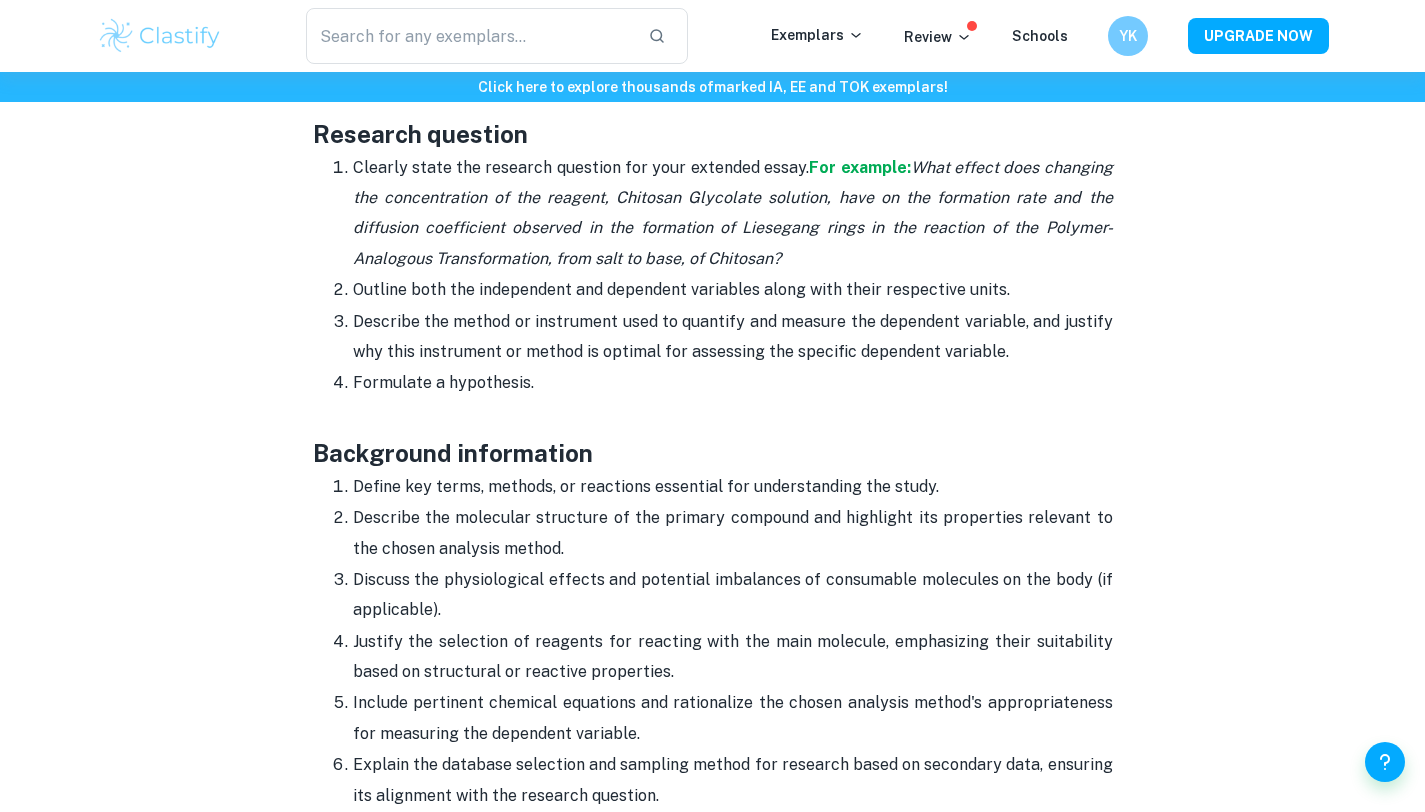 click on "What effect does changing the concentration of the reagent, Chitosan Glycolate solution, have on the formation rate and the diffusion coefficient observed in the formation of Liesegang rings in the reaction of the Polymer-Analogous Transformation, from salt to base, of Chitosan?" at bounding box center (733, 213) 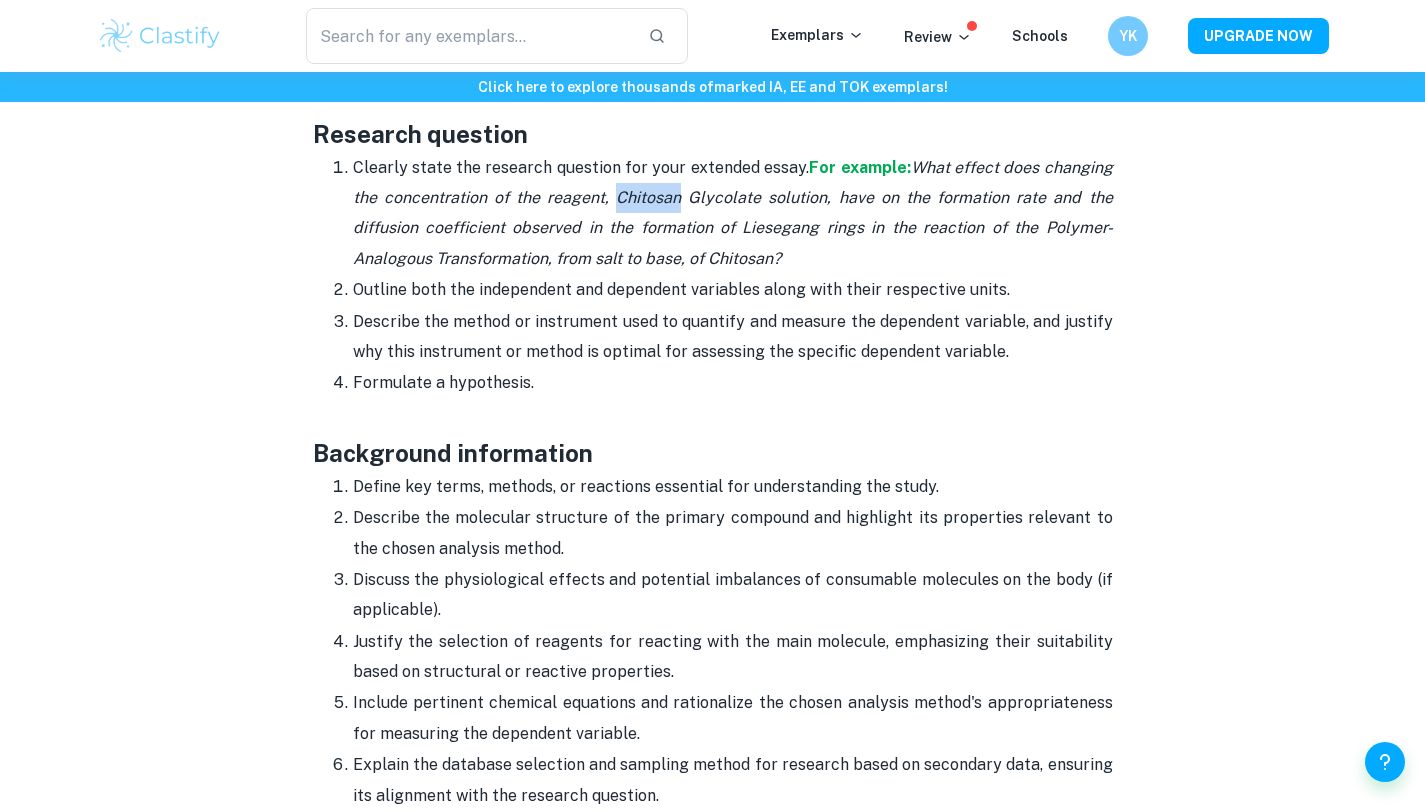 click on "What effect does changing the concentration of the reagent, Chitosan Glycolate solution, have on the formation rate and the diffusion coefficient observed in the formation of Liesegang rings in the reaction of the Polymer-Analogous Transformation, from salt to base, of Chitosan?" at bounding box center [733, 213] 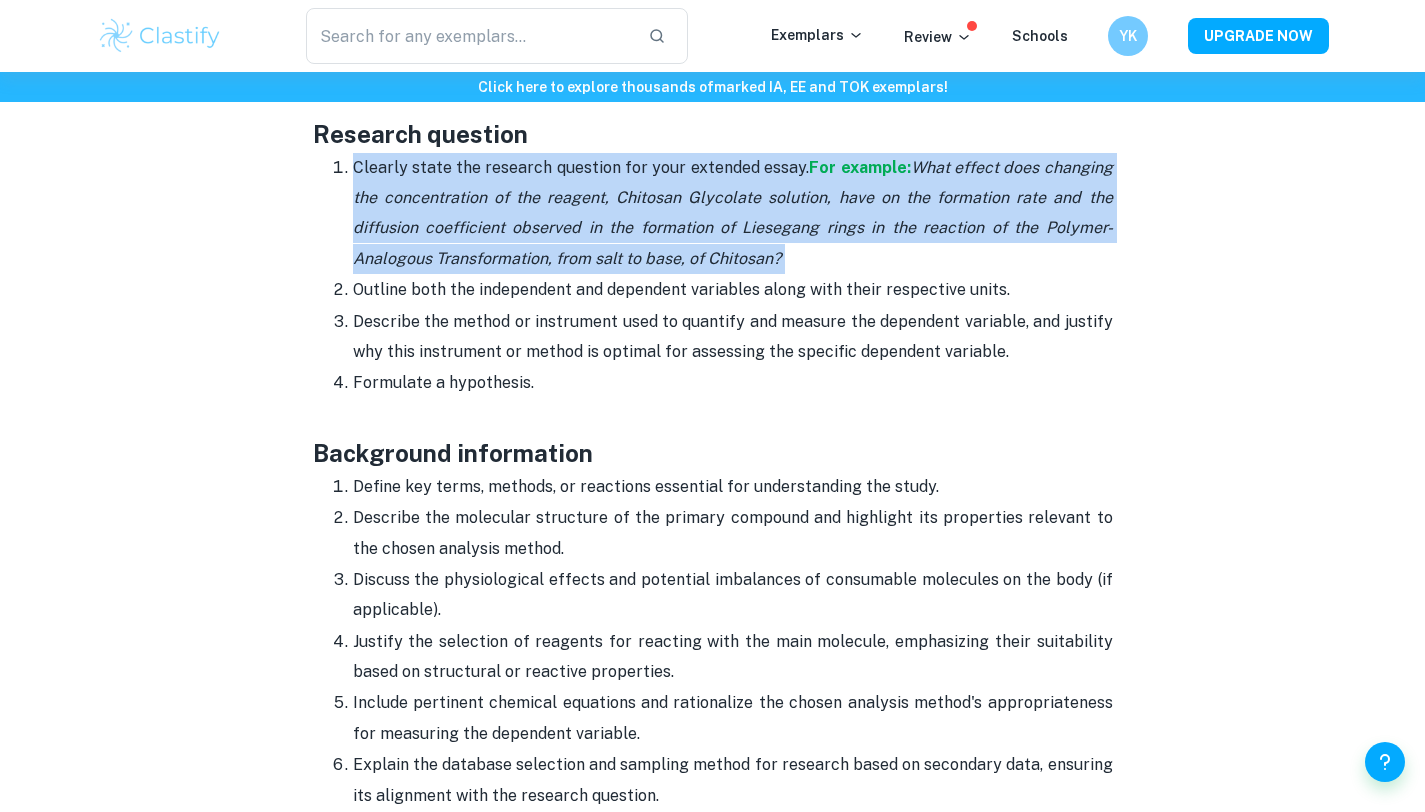click on "Outline both the independent and dependent variables along with their respective units." at bounding box center (733, 290) 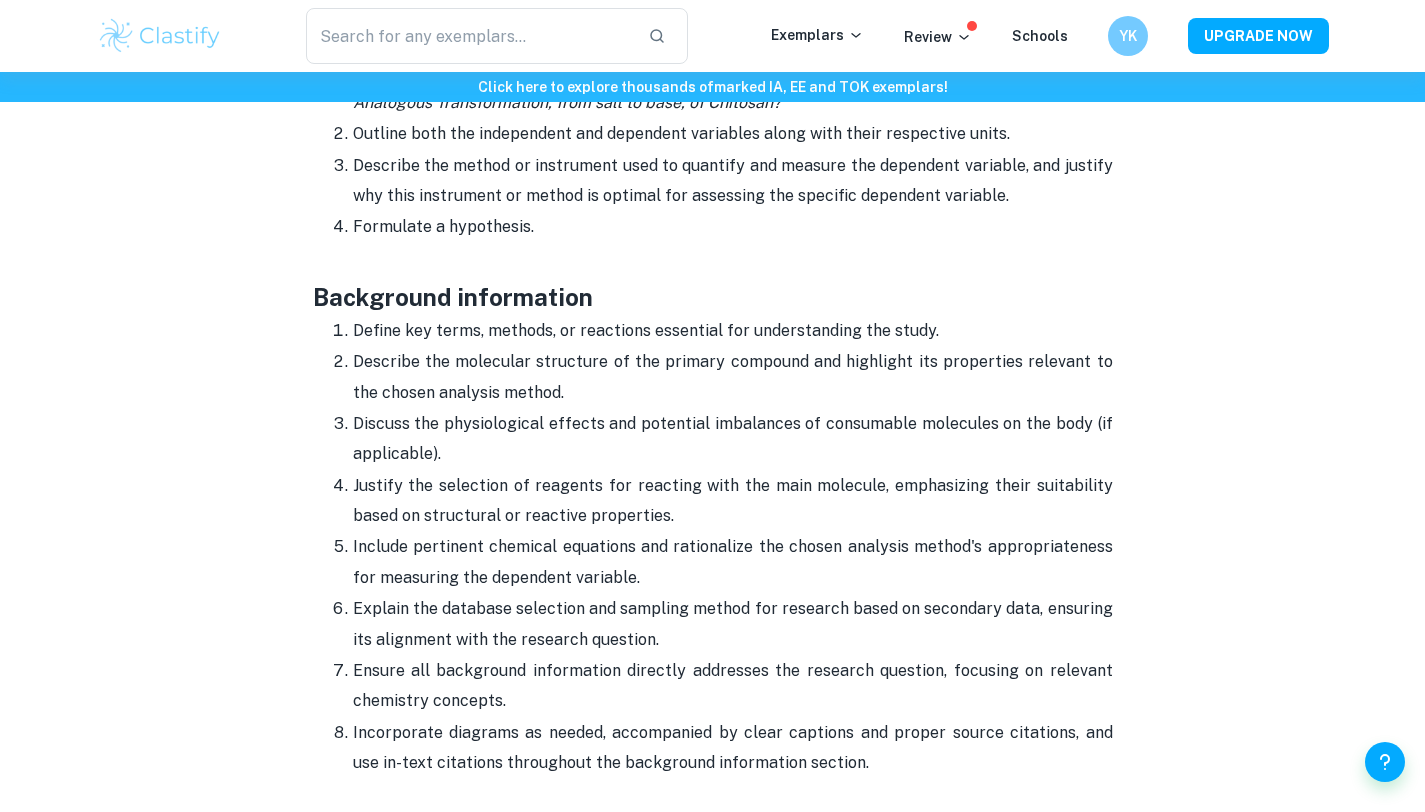 scroll, scrollTop: 1855, scrollLeft: 0, axis: vertical 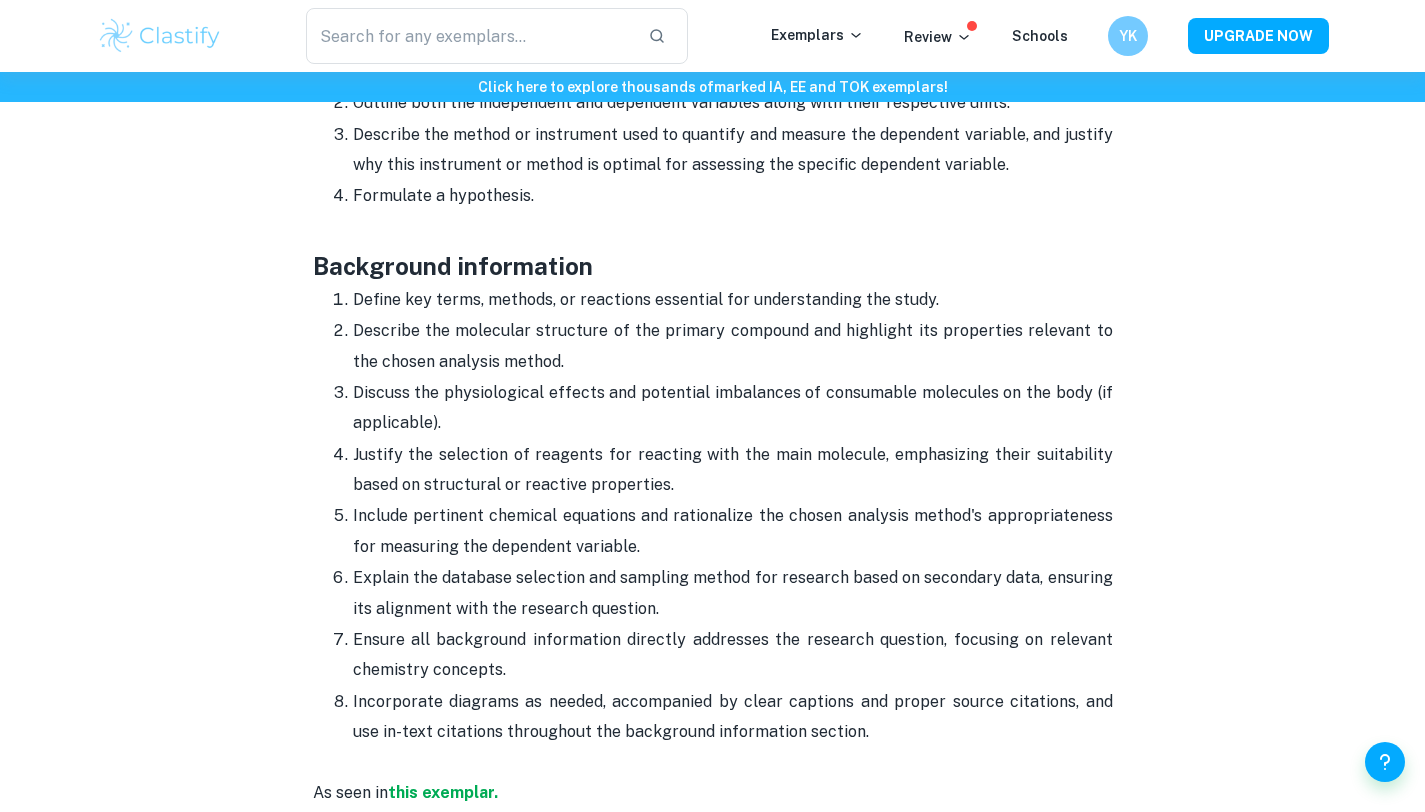 click on "Define key terms, methods, or reactions essential for understanding the study." at bounding box center [733, 300] 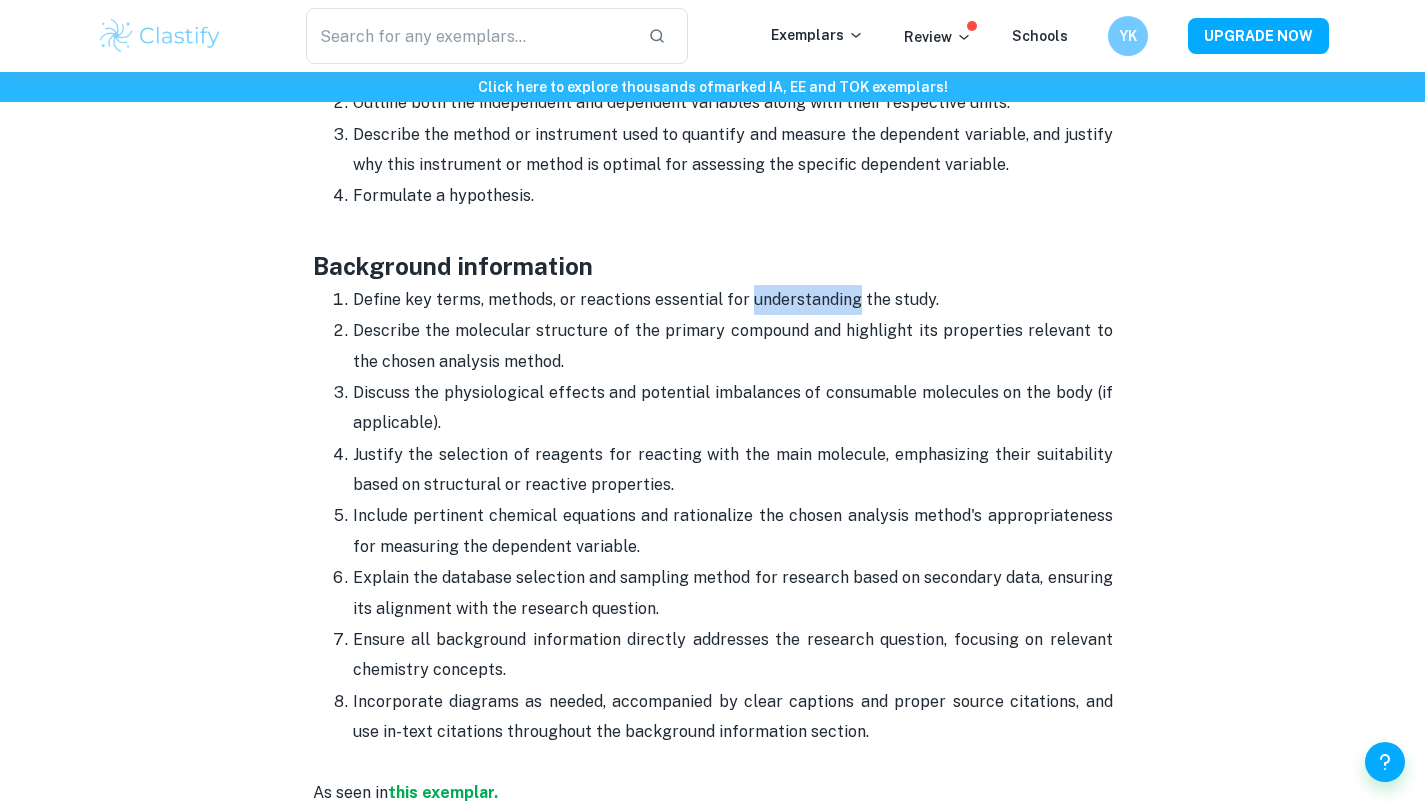 click on "Define key terms, methods, or reactions essential for understanding the study." at bounding box center (733, 300) 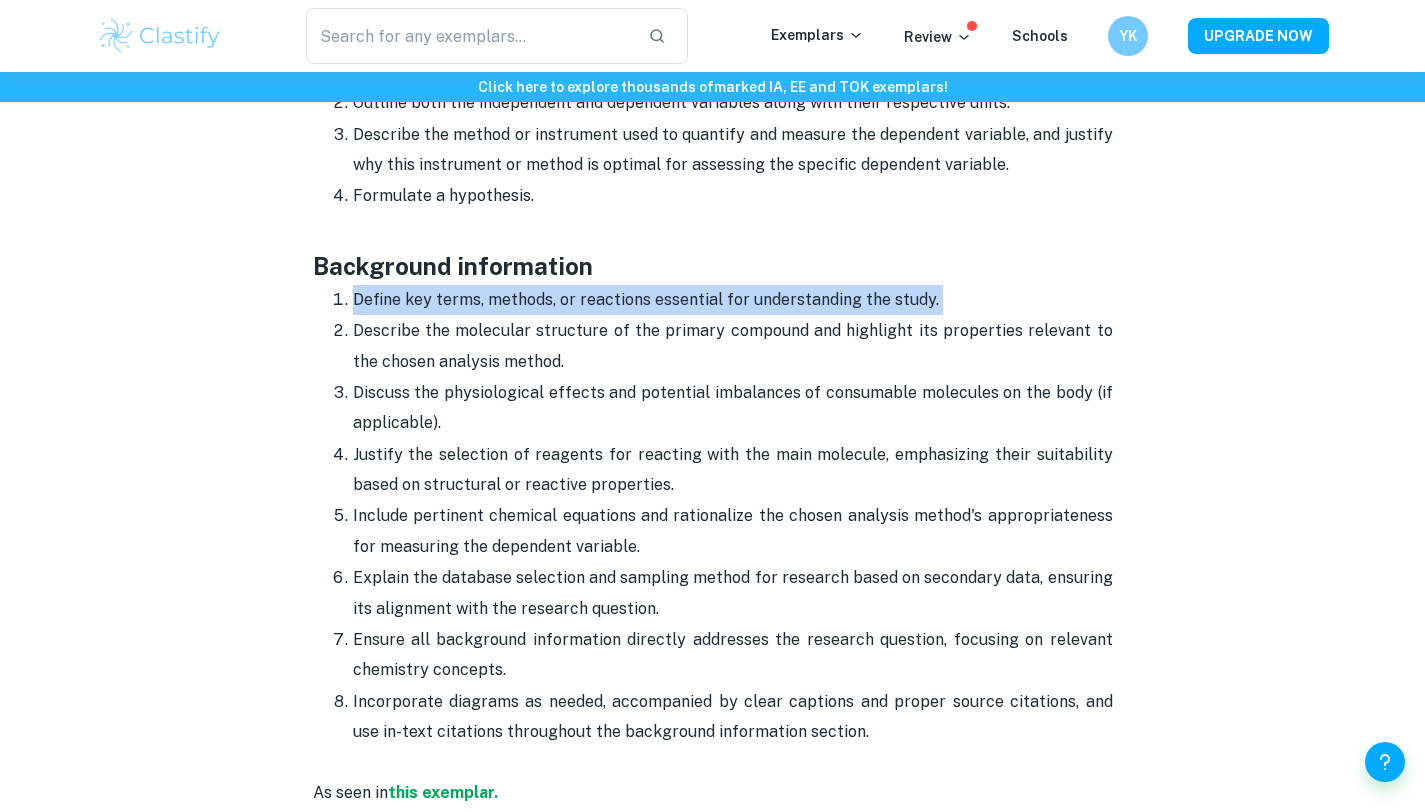 click on "Describe the molecular structure of the primary compound and highlight its properties relevant to the chosen analysis method." at bounding box center [733, 346] 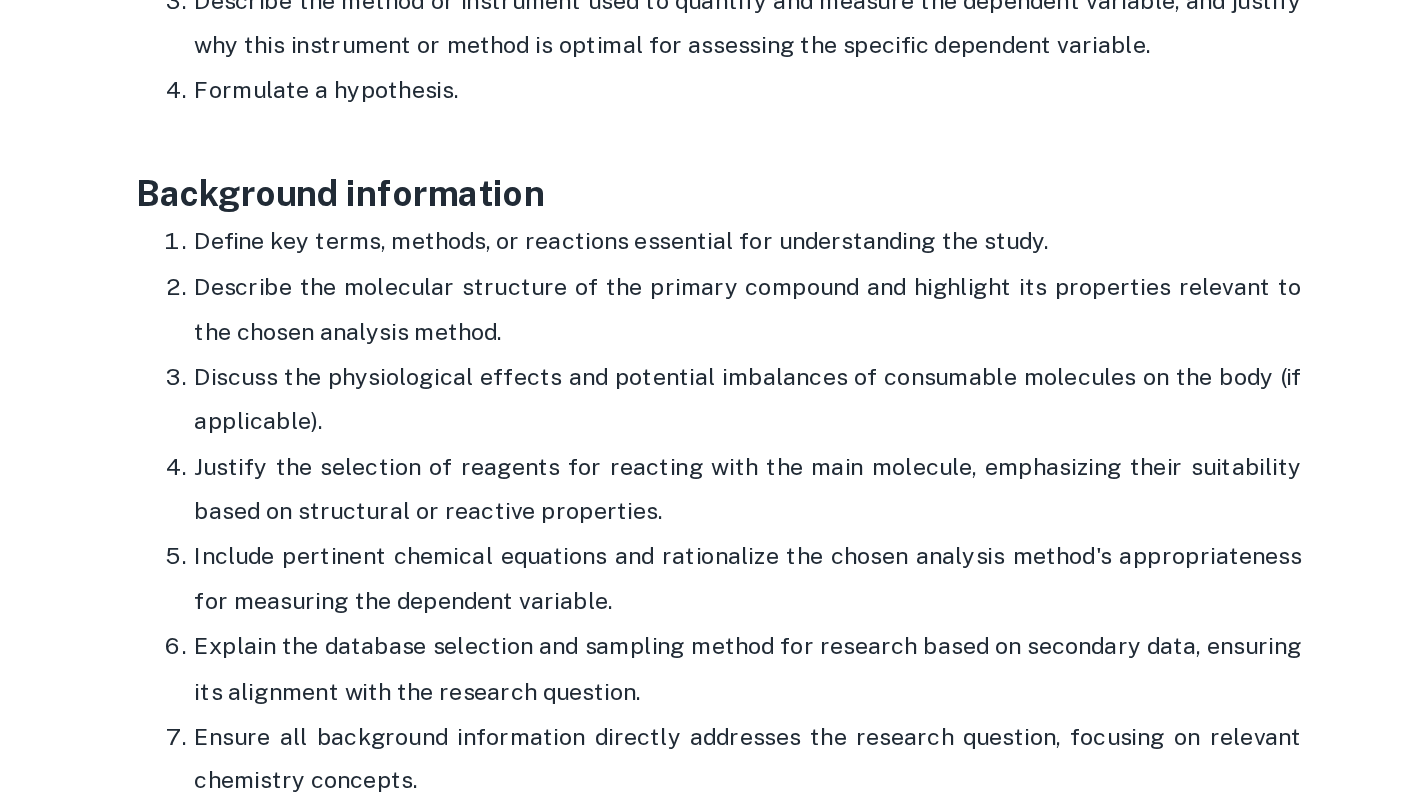 click on "Describe the molecular structure of the primary compound and highlight its properties relevant to the chosen analysis method." at bounding box center [733, 346] 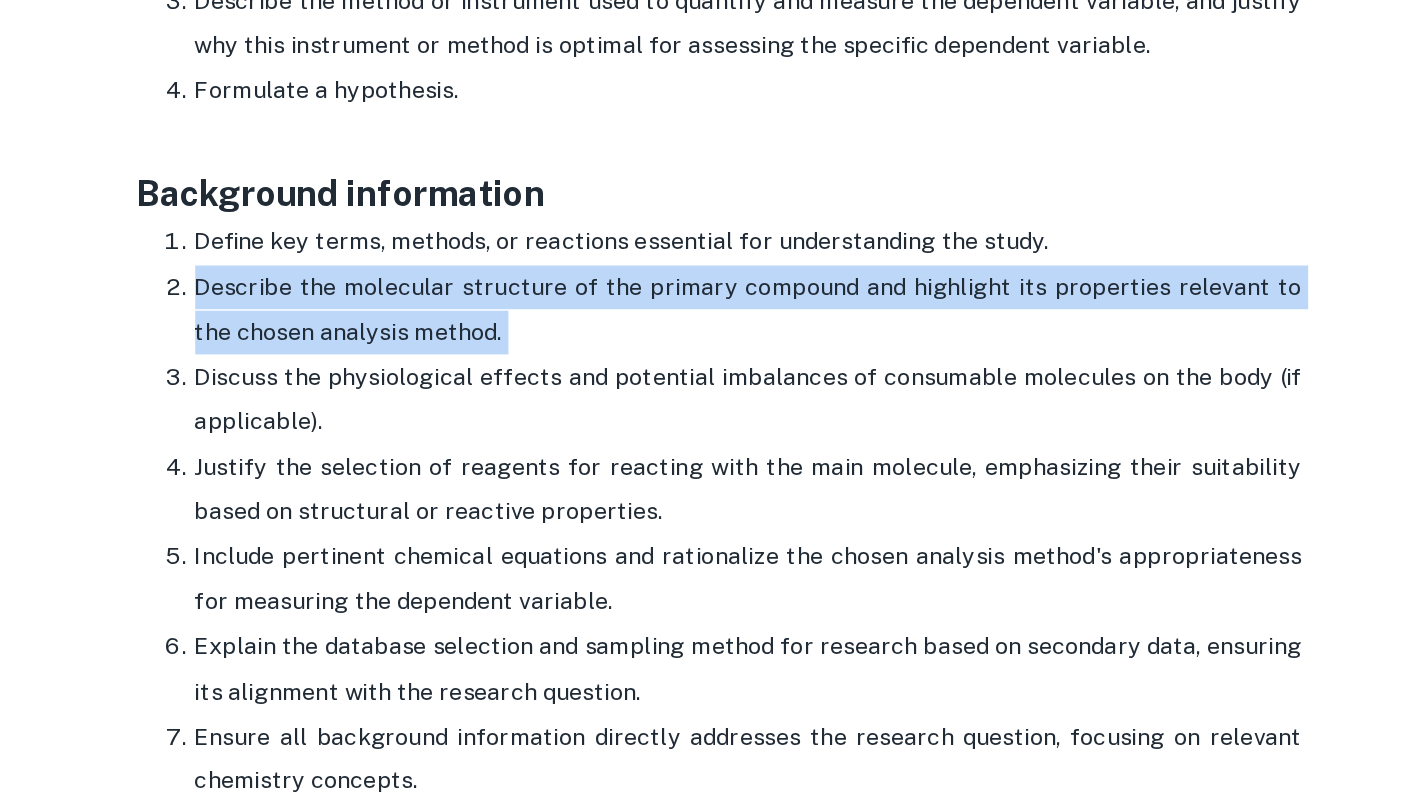 click on "Describe the molecular structure of the primary compound and highlight its properties relevant to the chosen analysis method." at bounding box center (733, 346) 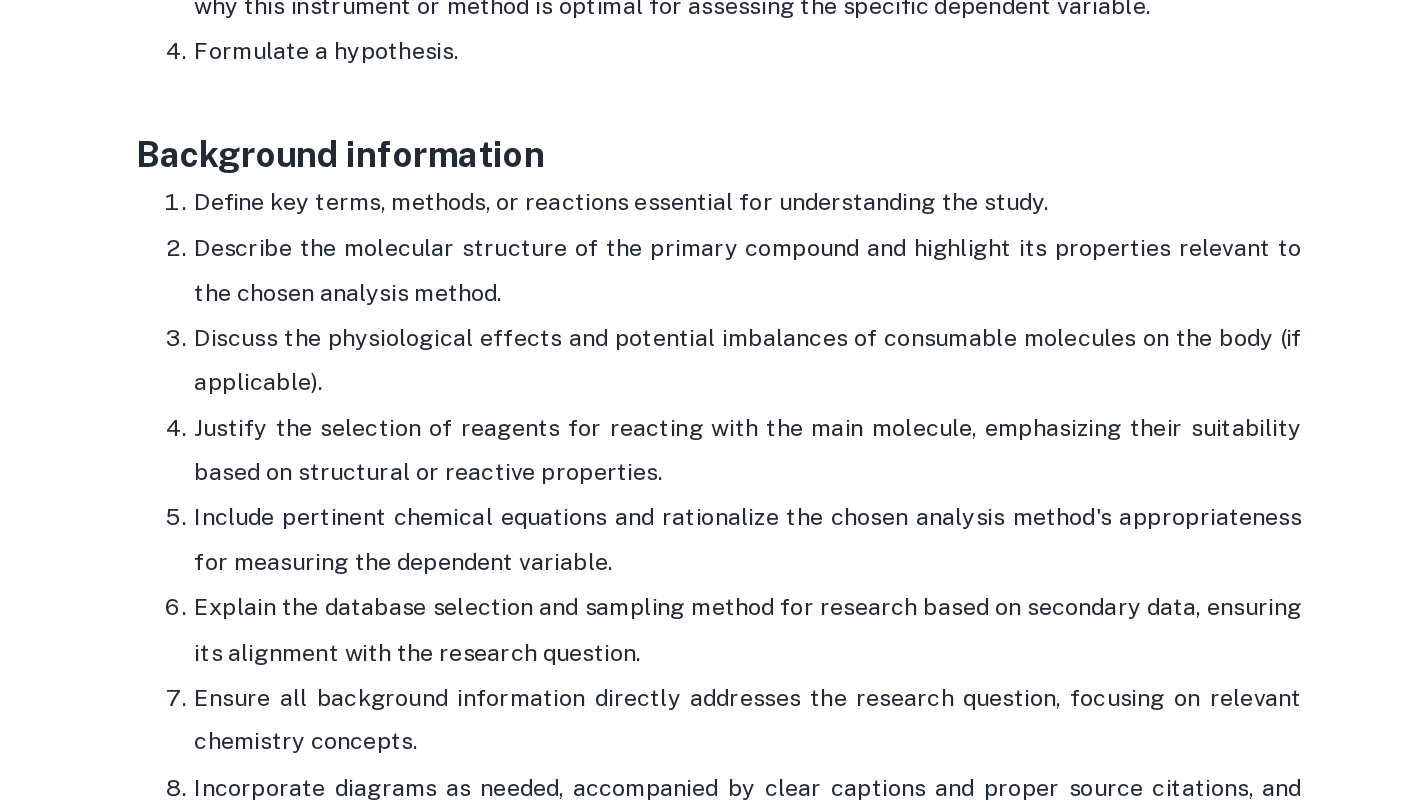 click on "Discuss the physiological effects and potential imbalances of consumable molecules on the body (if applicable)." at bounding box center (733, 408) 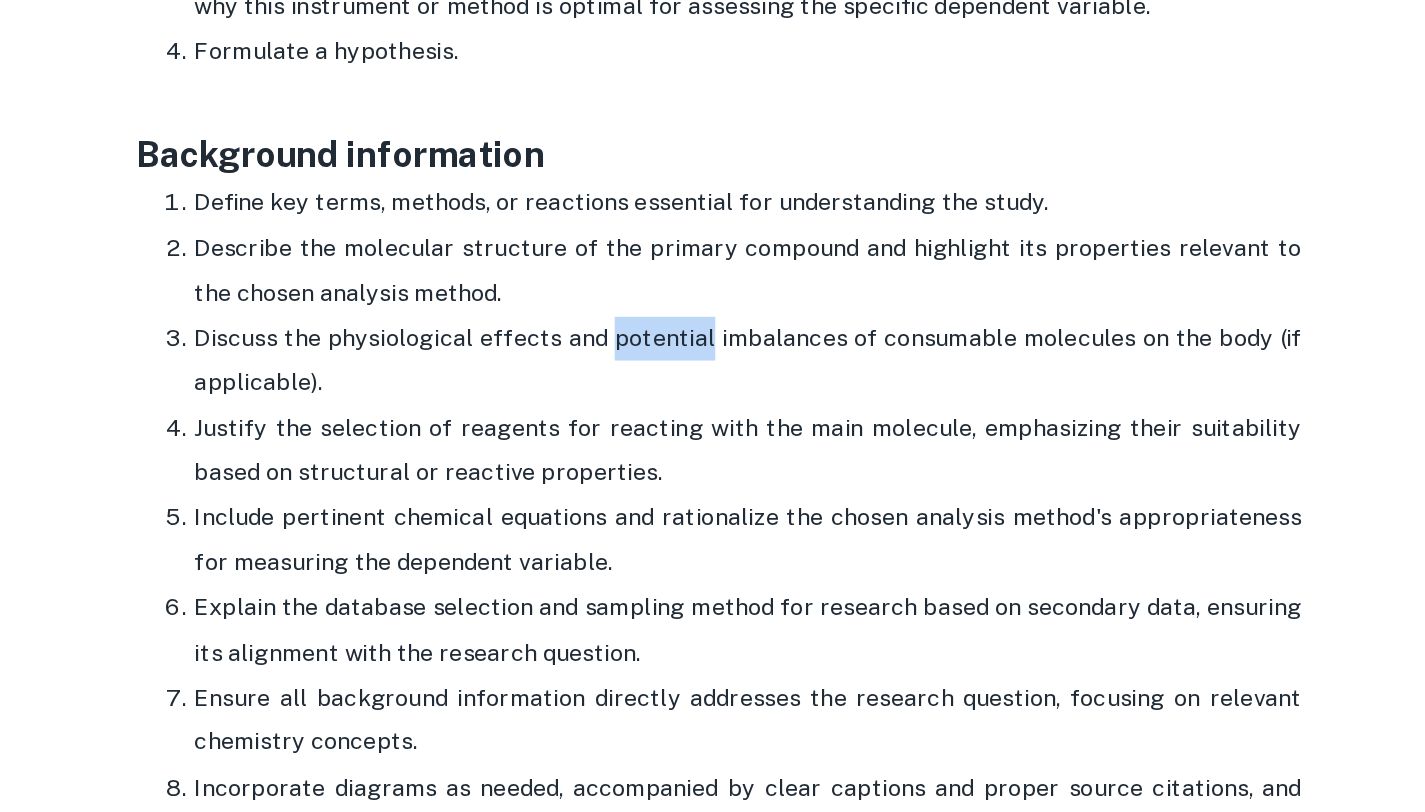 click on "Discuss the physiological effects and potential imbalances of consumable molecules on the body (if applicable)." at bounding box center (733, 408) 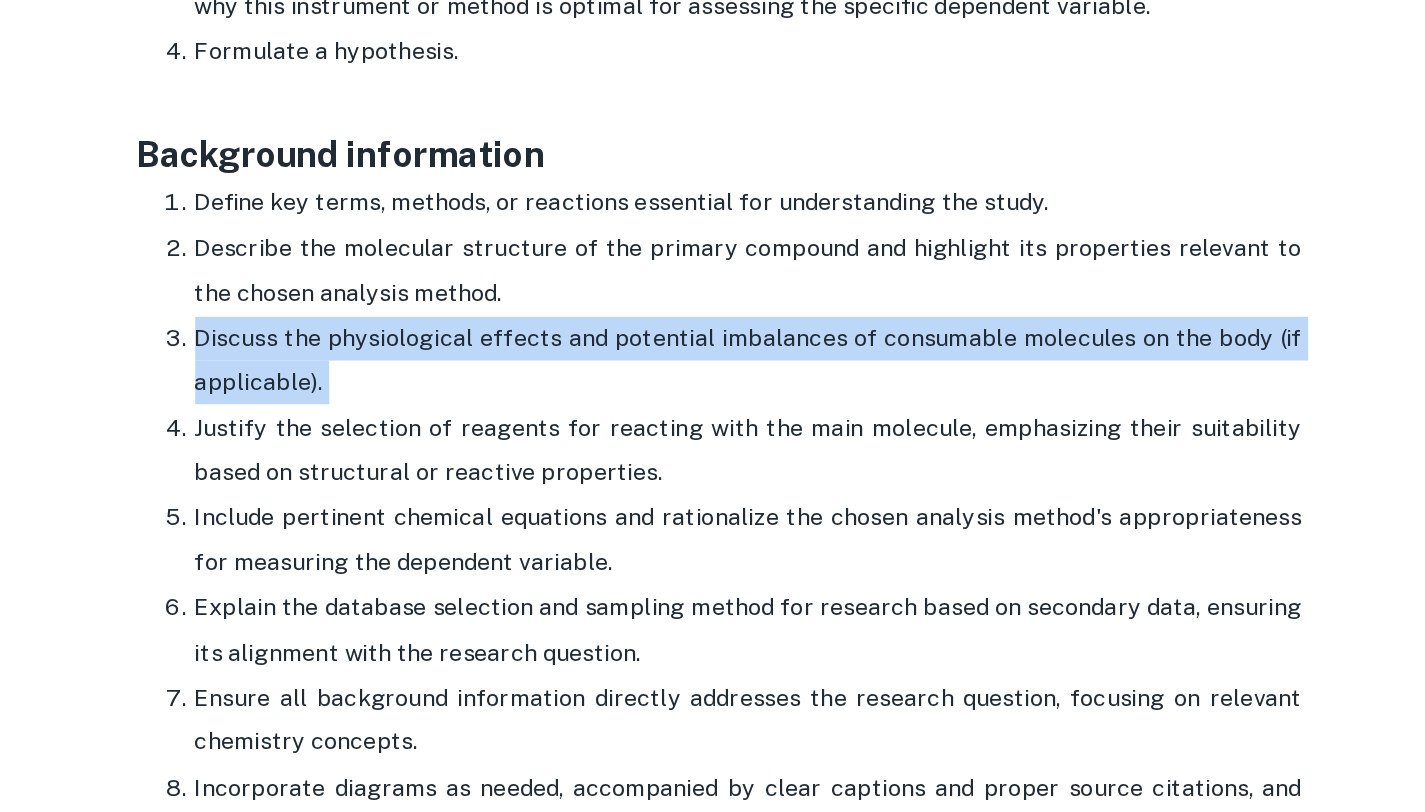 click on "Discuss the physiological effects and potential imbalances of consumable molecules on the body (if applicable)." at bounding box center [733, 408] 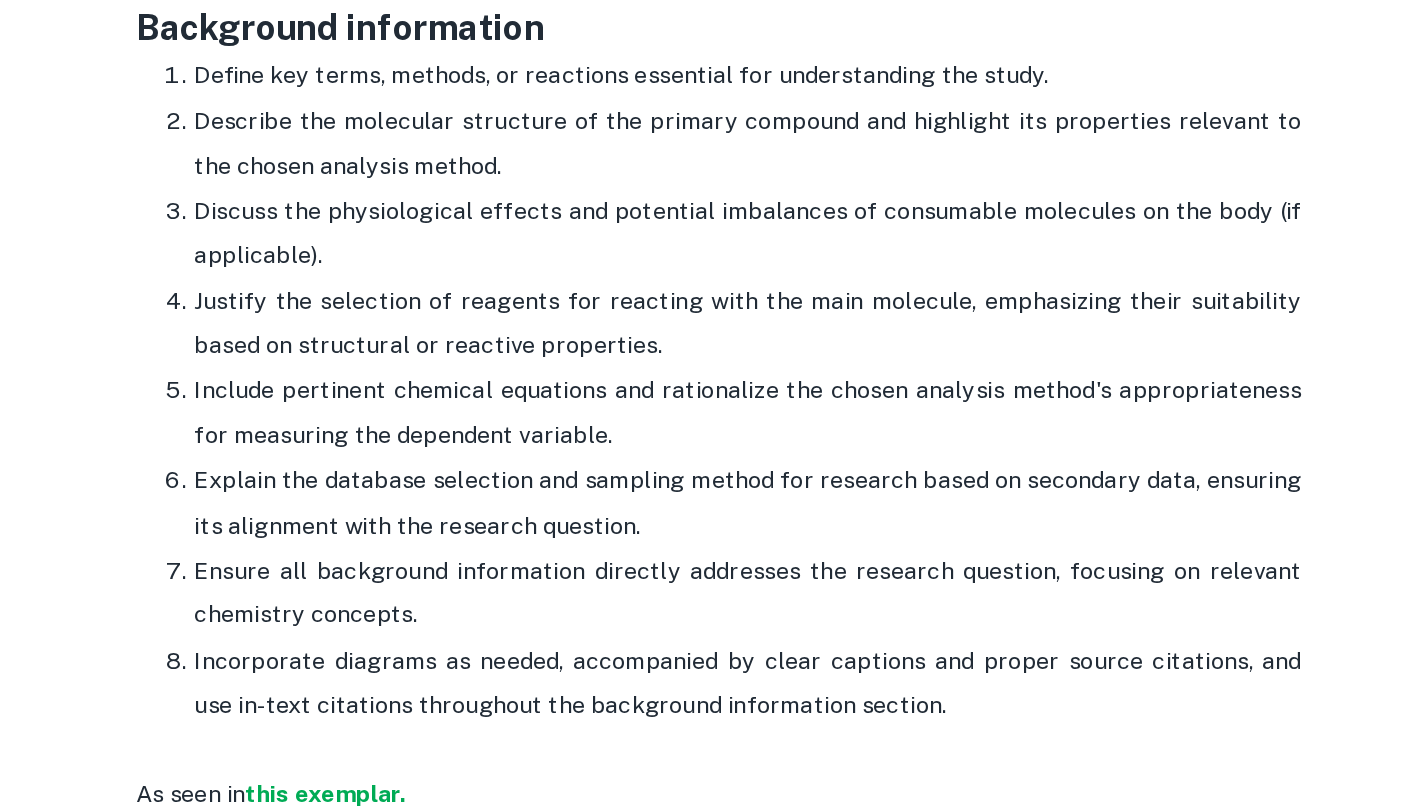 scroll, scrollTop: 1863, scrollLeft: 0, axis: vertical 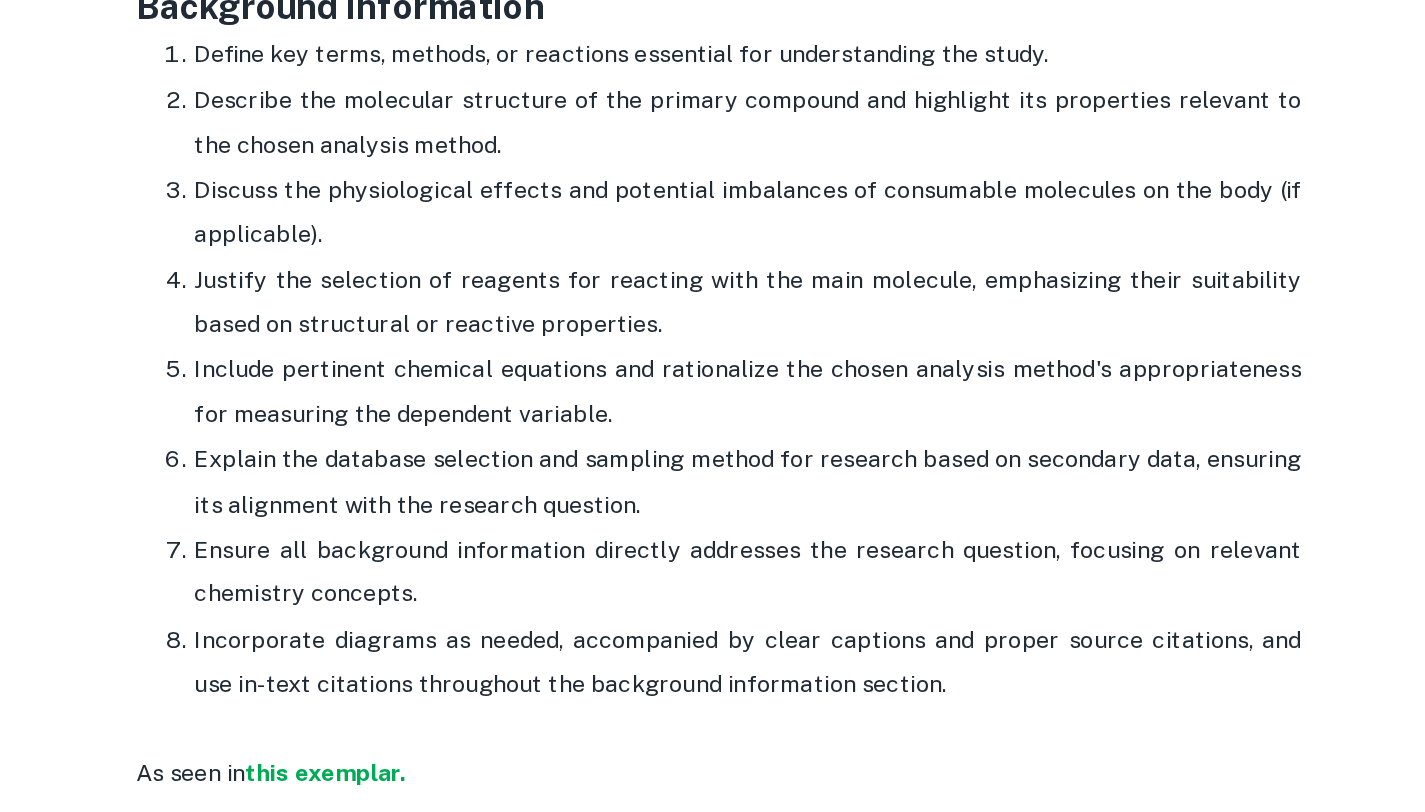 click on "Justify the selection of reagents for reacting with the main molecule, emphasizing their suitability based on structural or reactive properties." at bounding box center [733, 462] 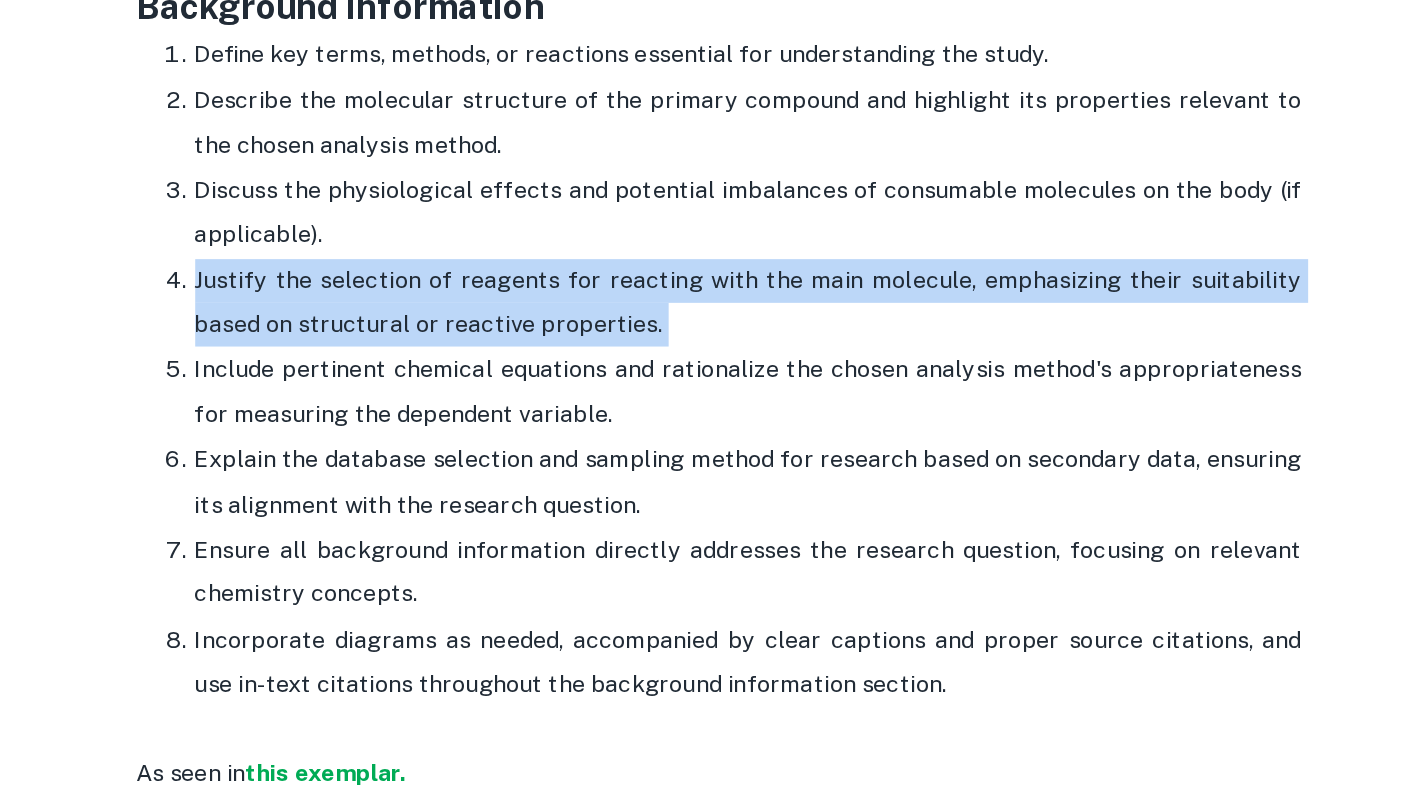 click on "Justify the selection of reagents for reacting with the main molecule, emphasizing their suitability based on structural or reactive properties." at bounding box center [733, 462] 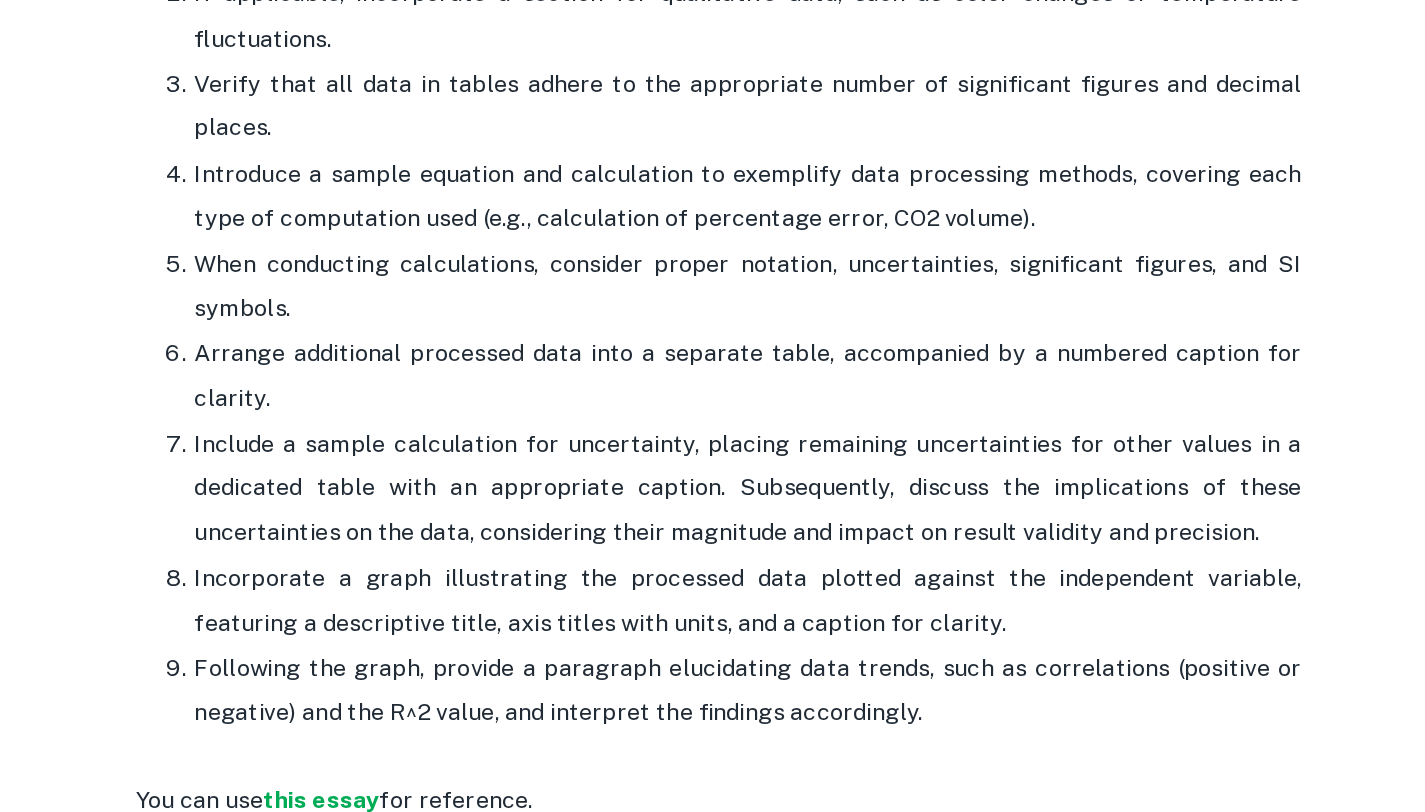 scroll, scrollTop: 3812, scrollLeft: 0, axis: vertical 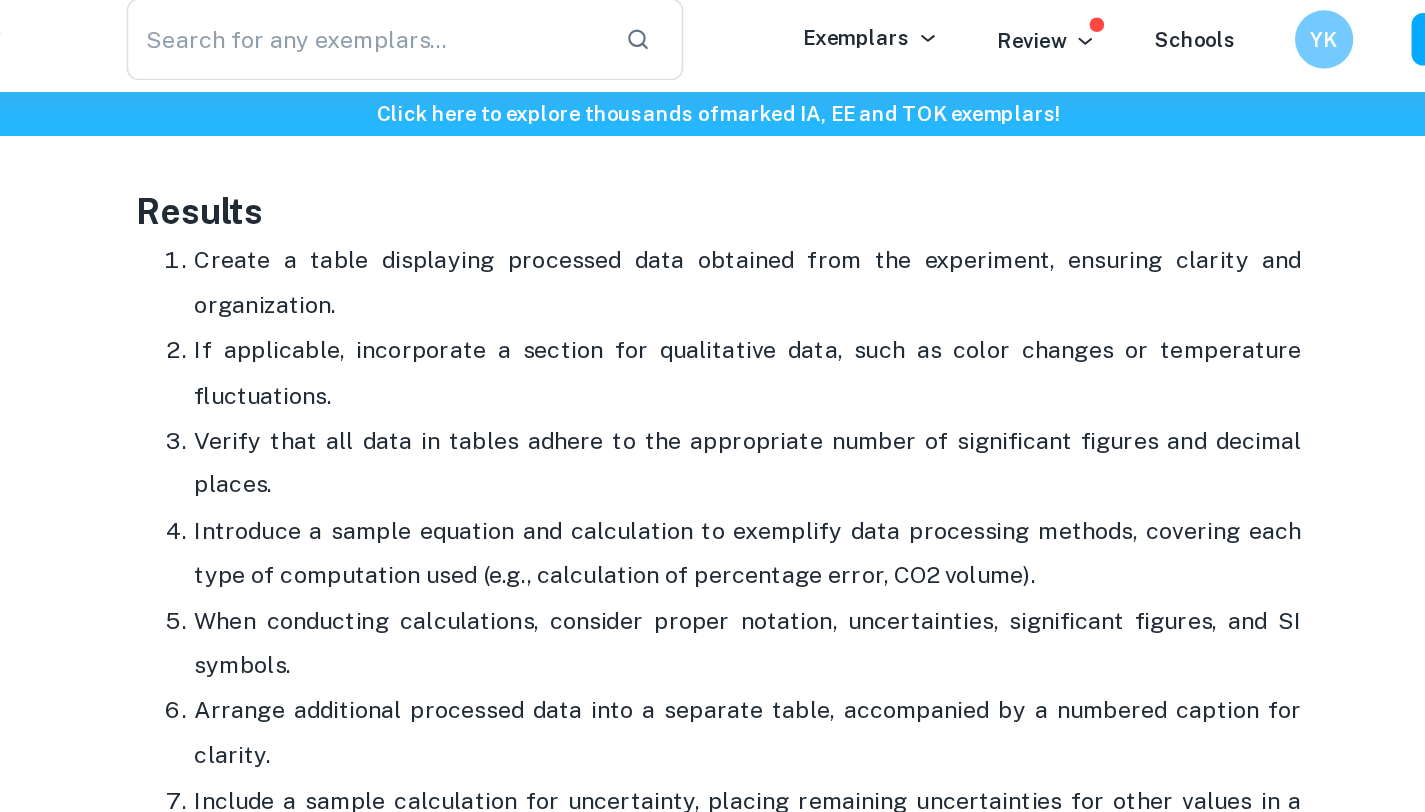 click on "Create a table displaying processed data obtained from the experiment, ensuring clarity and organization." at bounding box center (733, 203) 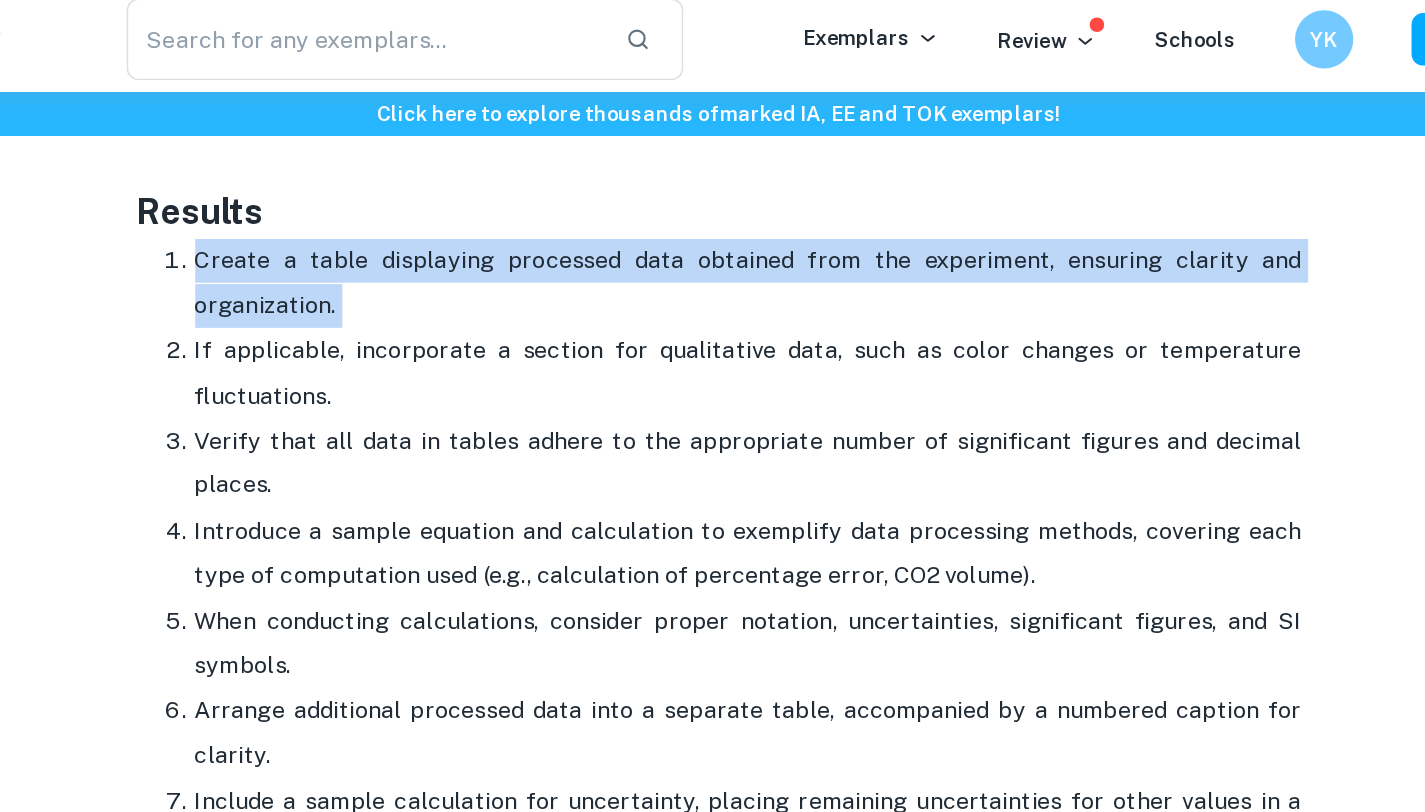 click on "If applicable, incorporate a section for qualitative data, such as color changes or temperature fluctuations." at bounding box center [733, 265] 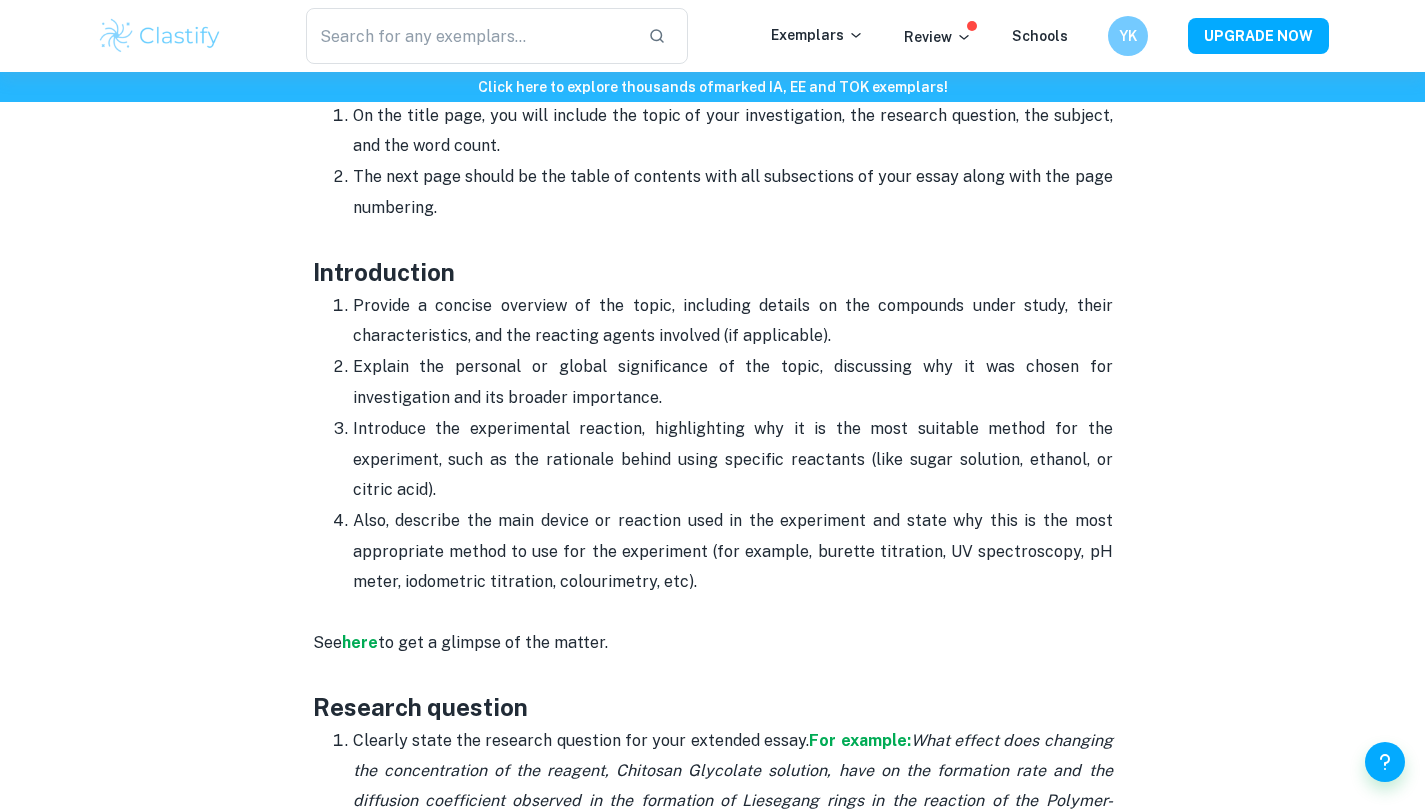 scroll, scrollTop: 802, scrollLeft: 0, axis: vertical 